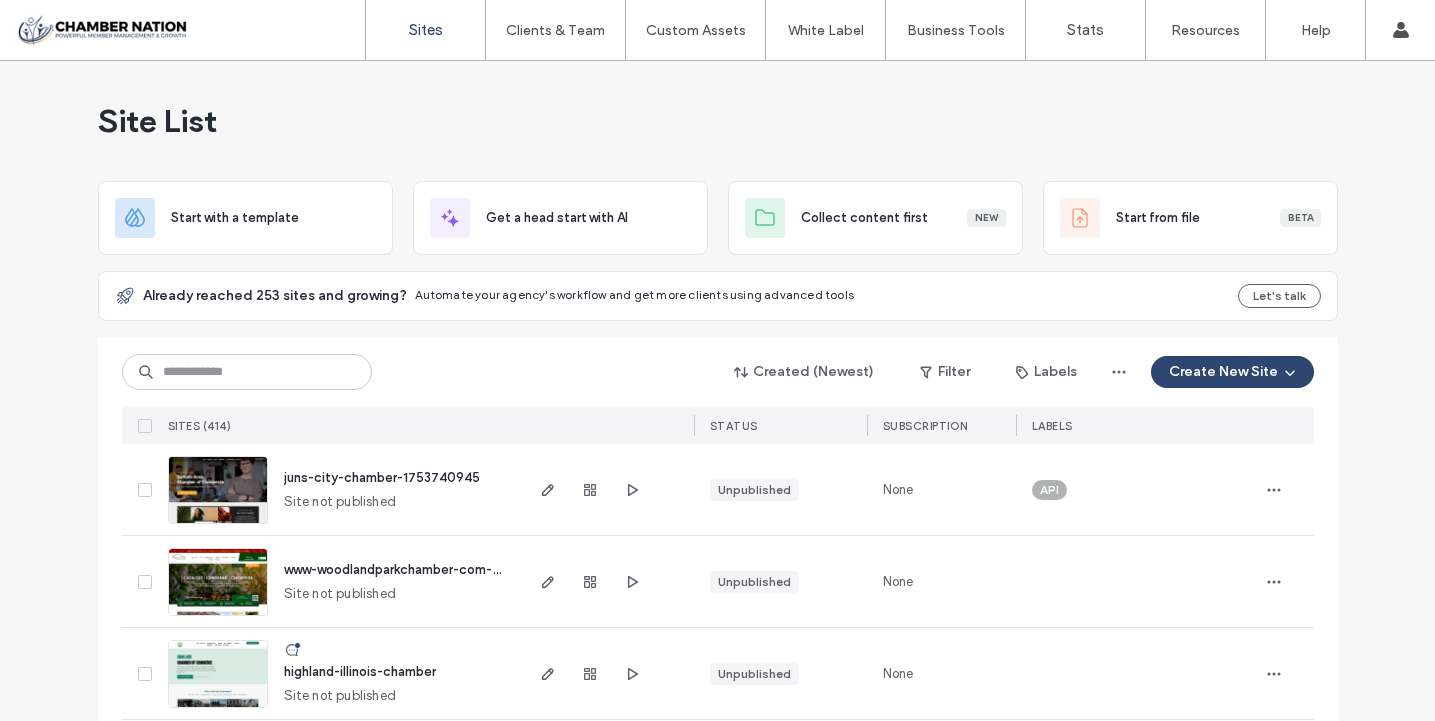 scroll, scrollTop: 0, scrollLeft: 0, axis: both 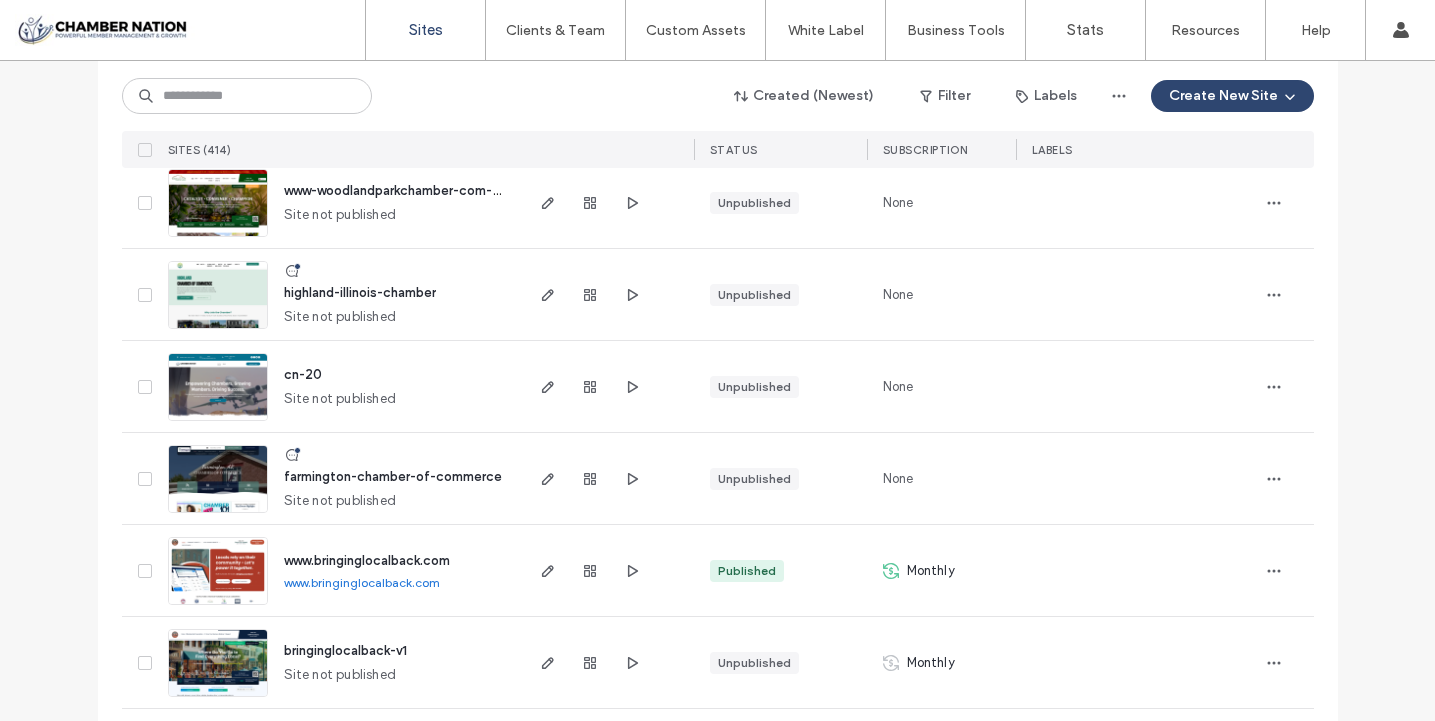 click on "www.bringinglocalback.com" at bounding box center [367, 560] 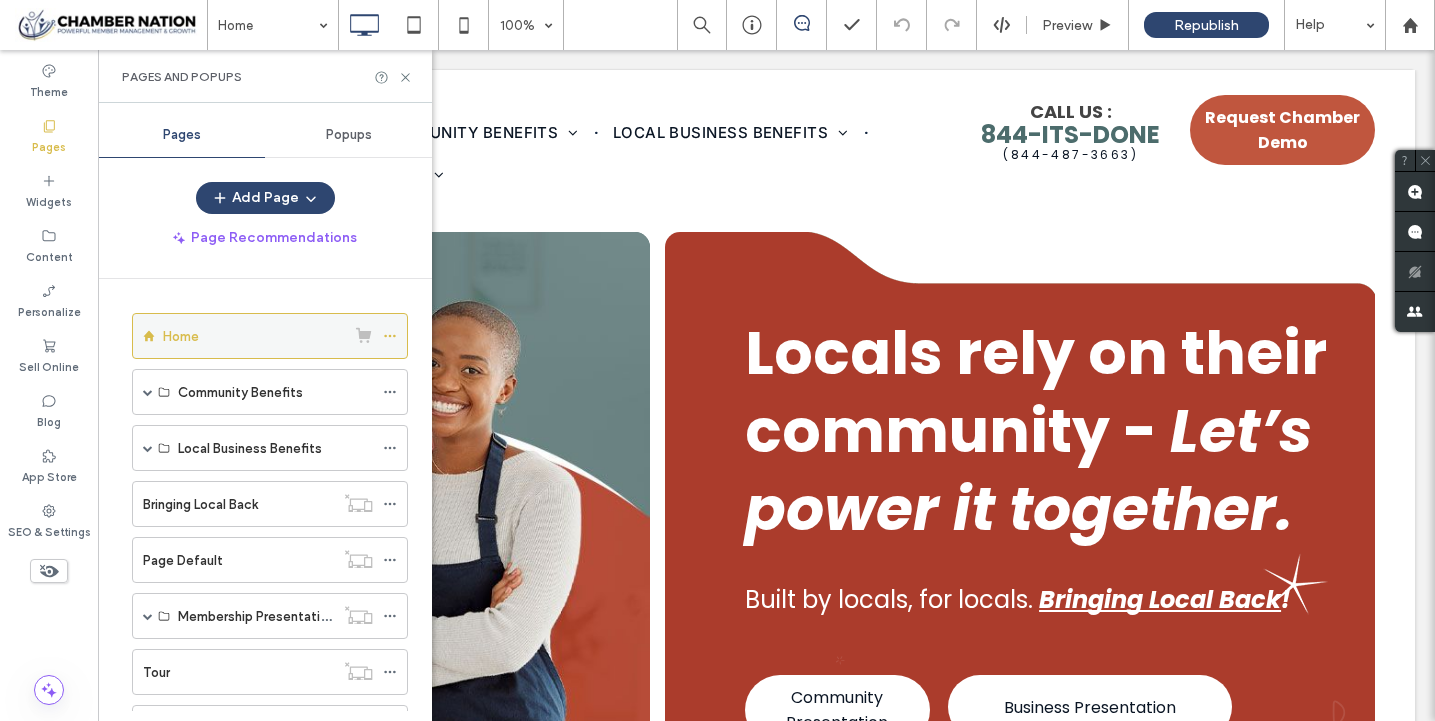 scroll, scrollTop: 0, scrollLeft: 0, axis: both 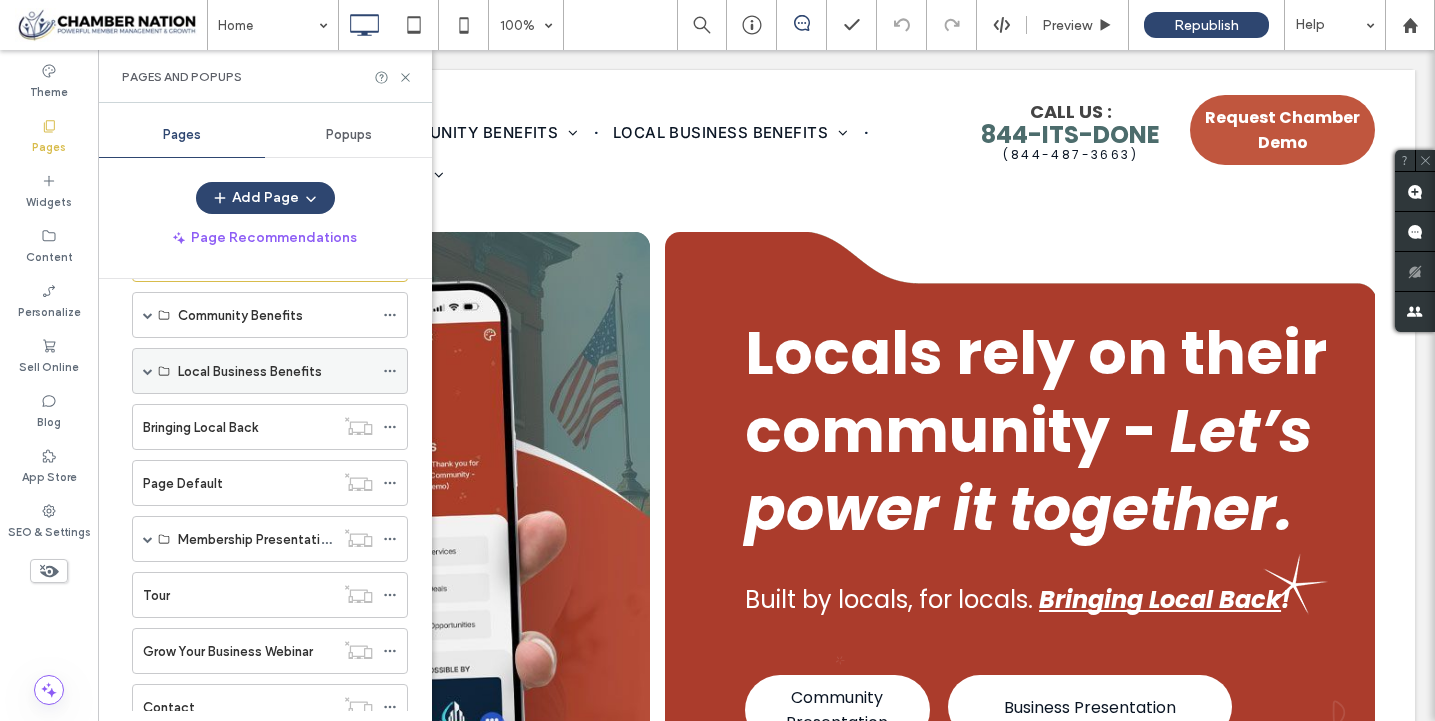 click at bounding box center (148, 371) 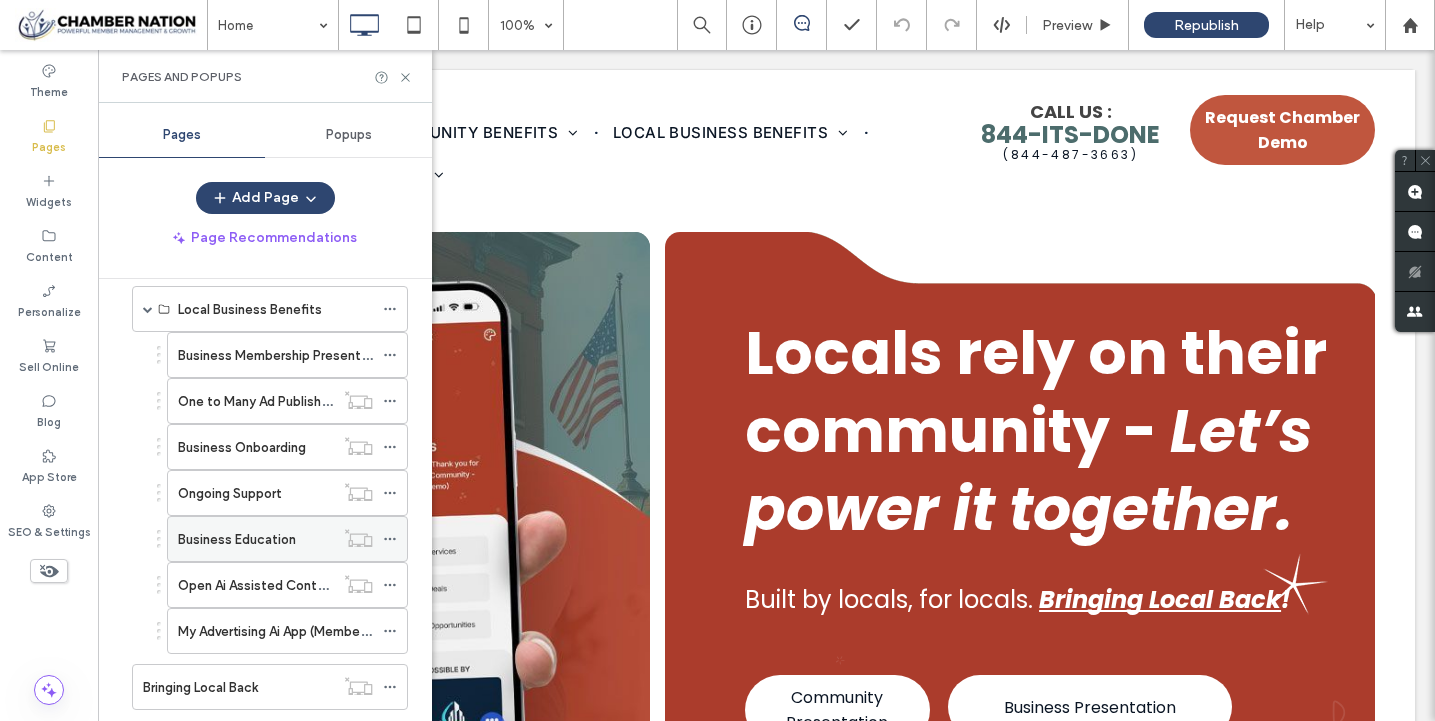 scroll, scrollTop: 141, scrollLeft: 0, axis: vertical 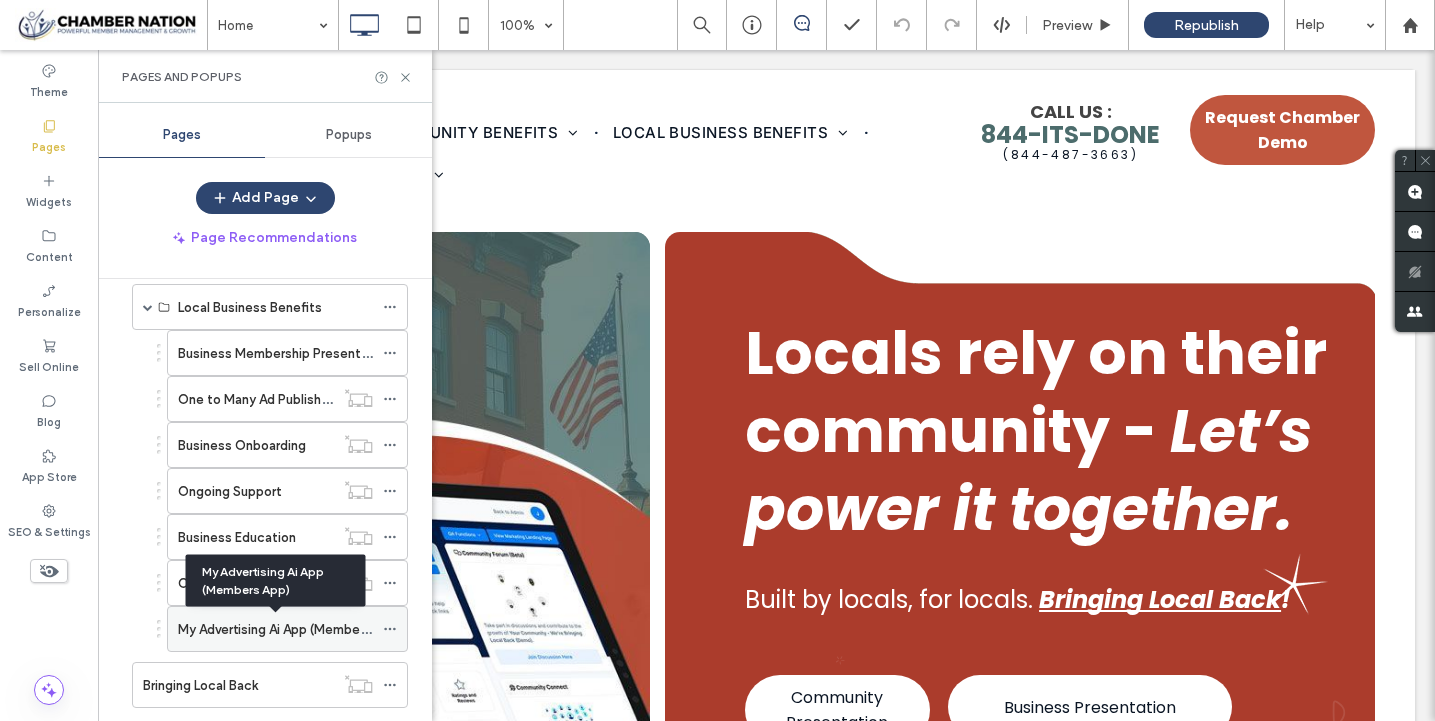 click on "My Advertising Ai App (Members App)" at bounding box center (290, 629) 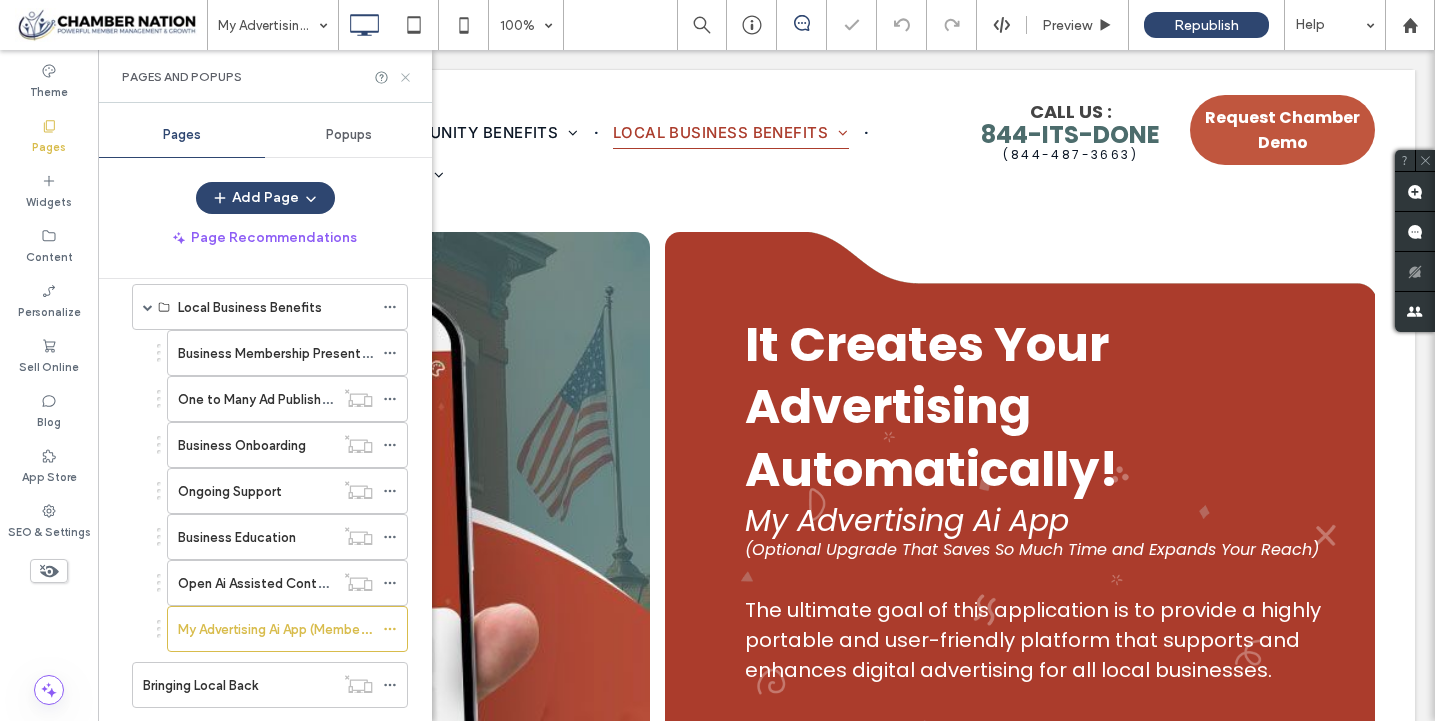 scroll, scrollTop: 0, scrollLeft: 0, axis: both 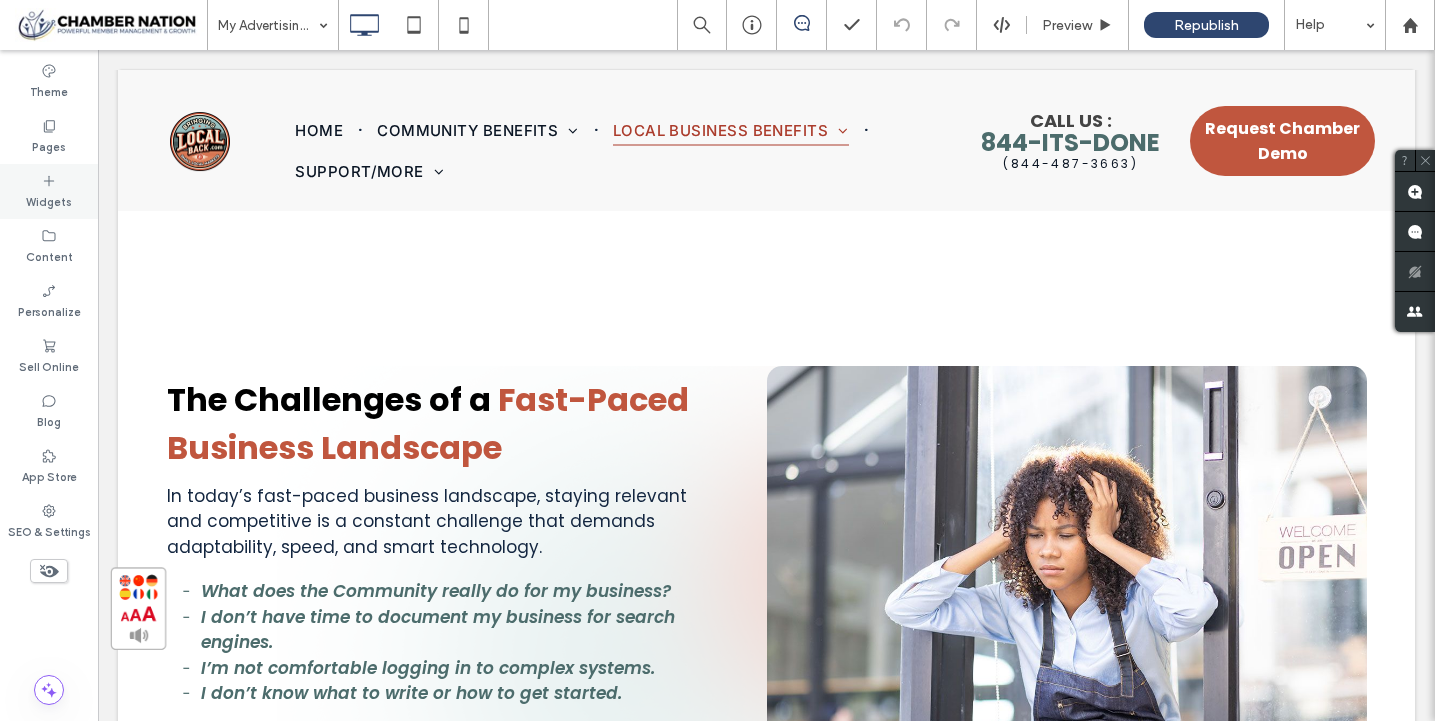 click on "Widgets" at bounding box center [49, 200] 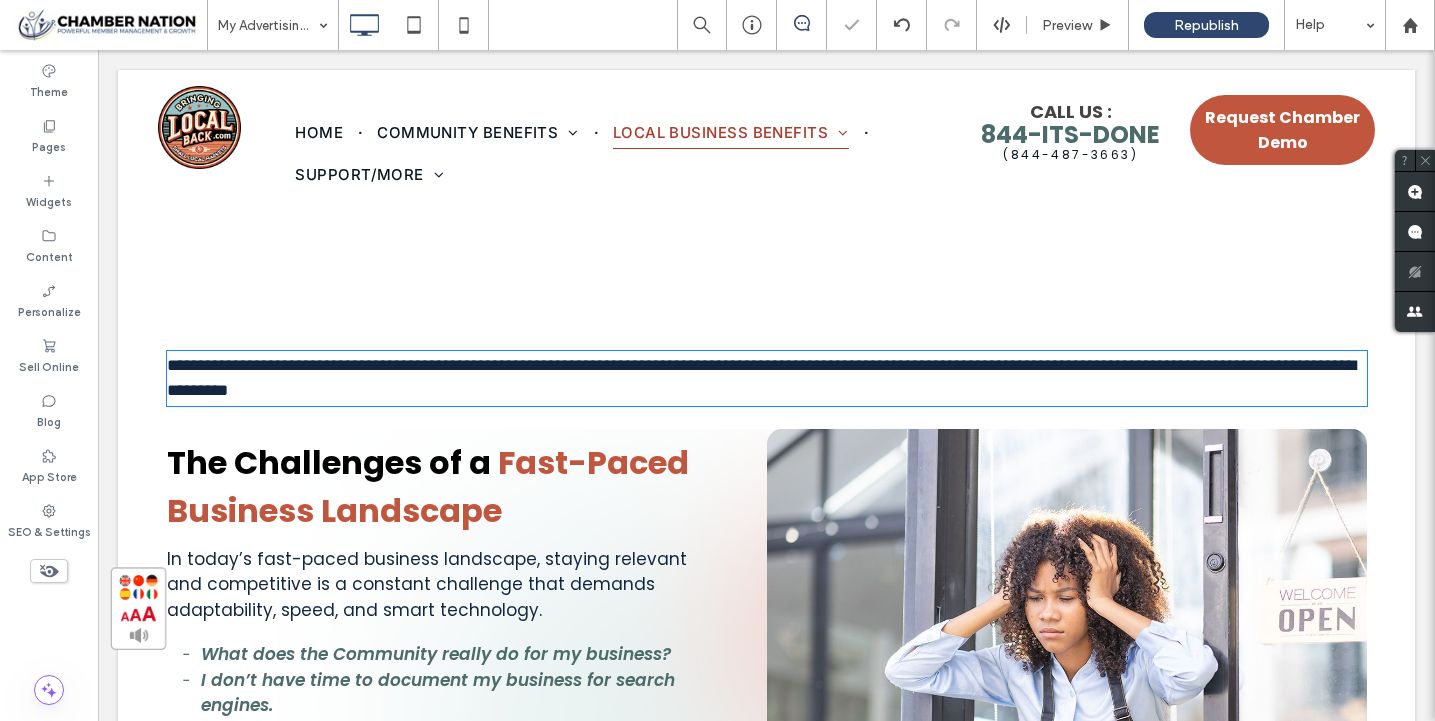 type on "*******" 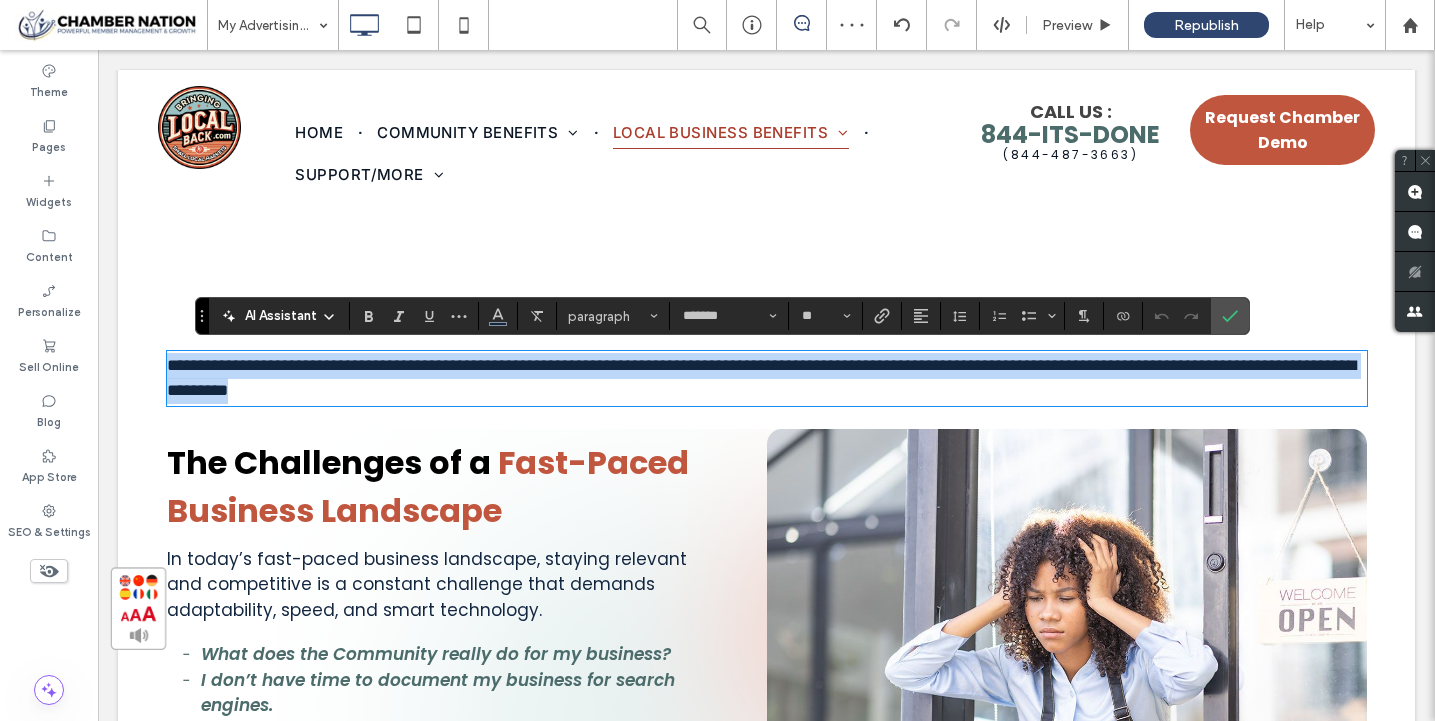 paste 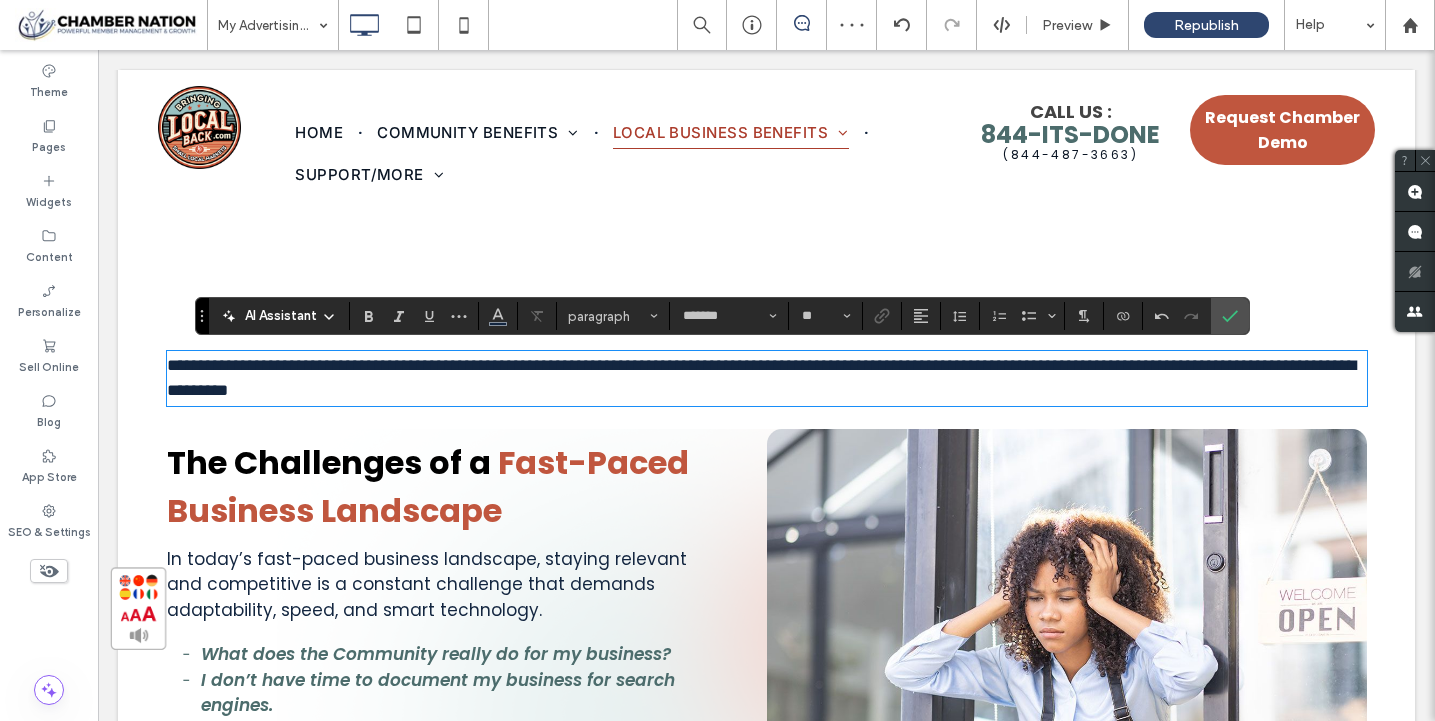 scroll, scrollTop: 0, scrollLeft: 0, axis: both 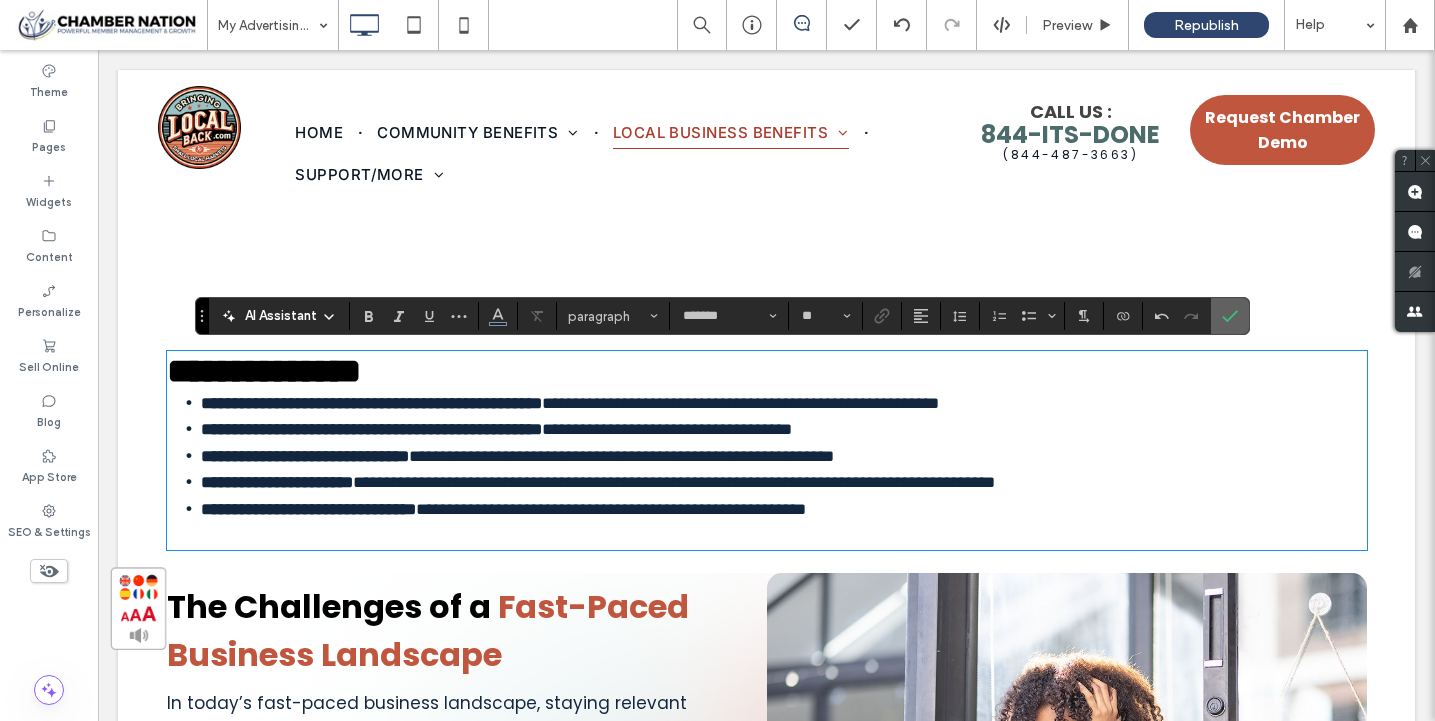 click 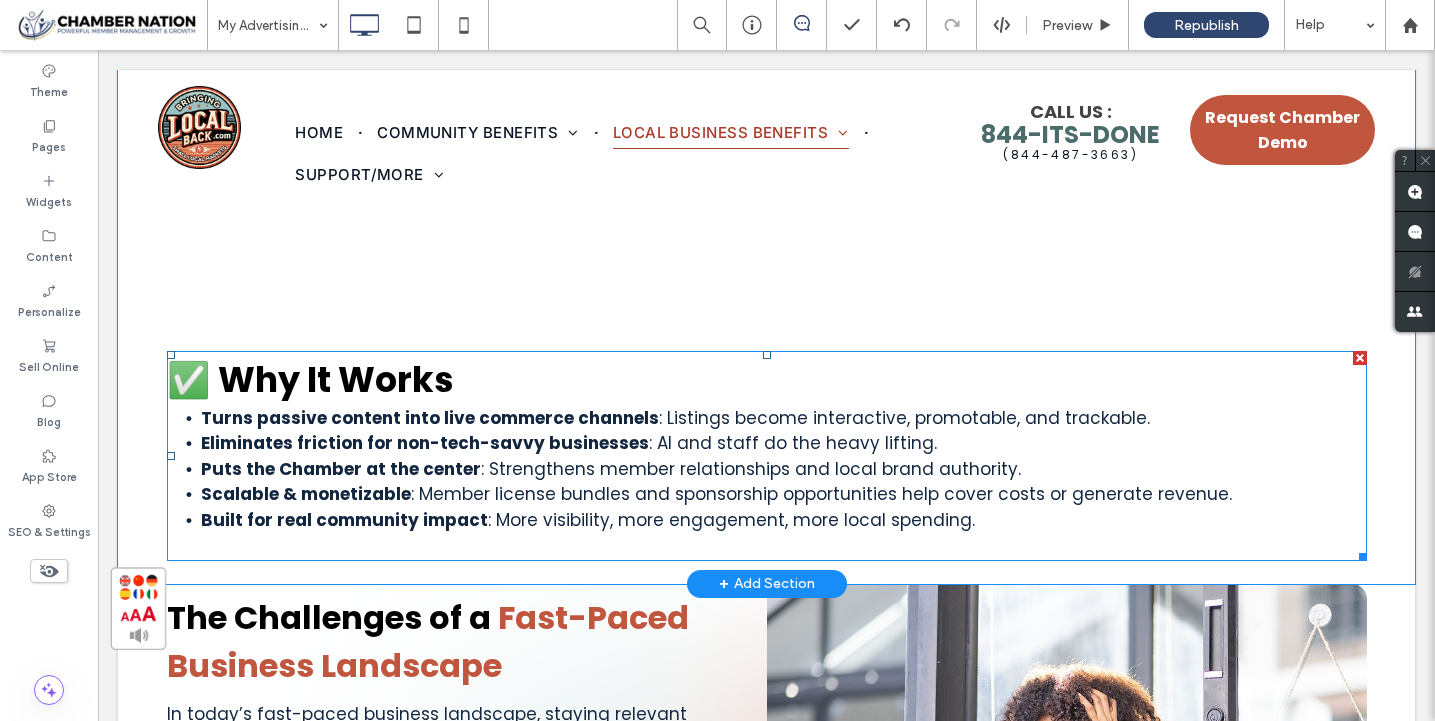 click on ": AI and staff do the heavy lifting." at bounding box center [793, 443] 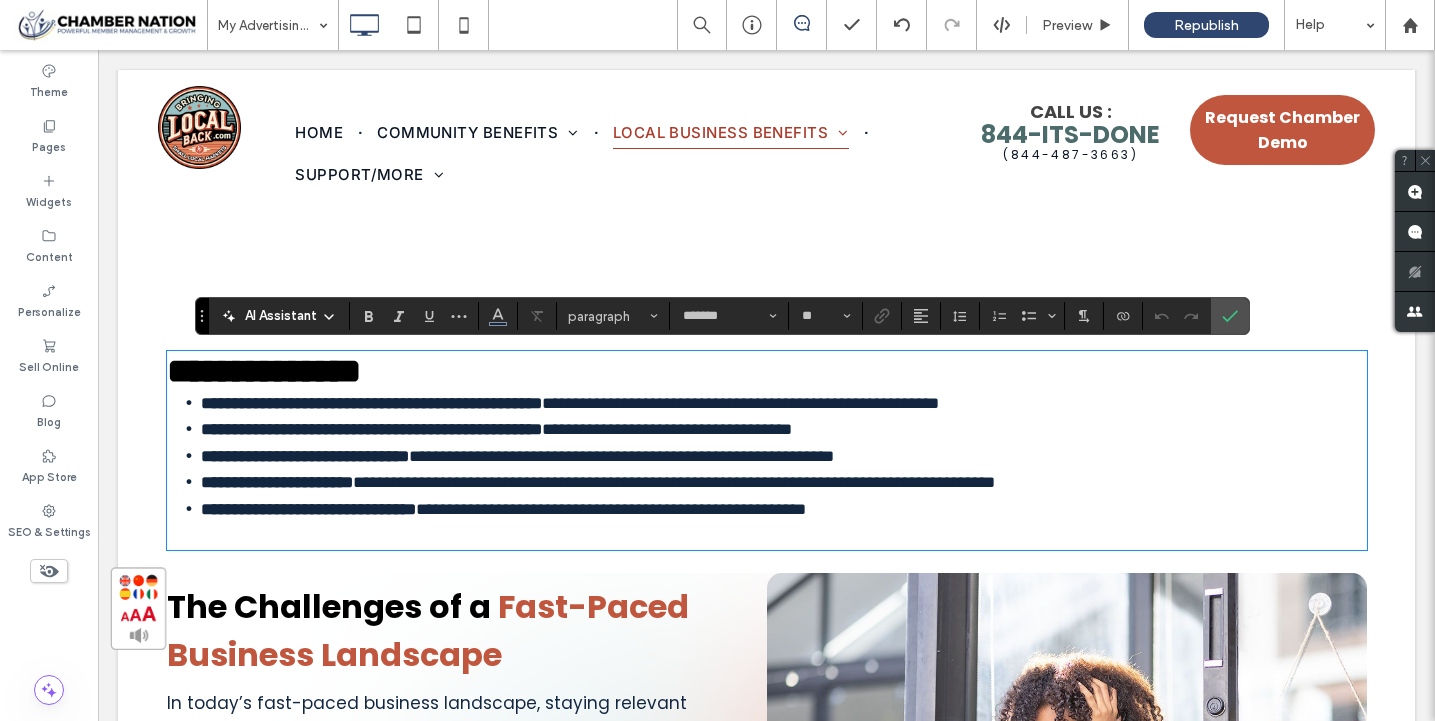 click on "**********" at bounding box center [667, 429] 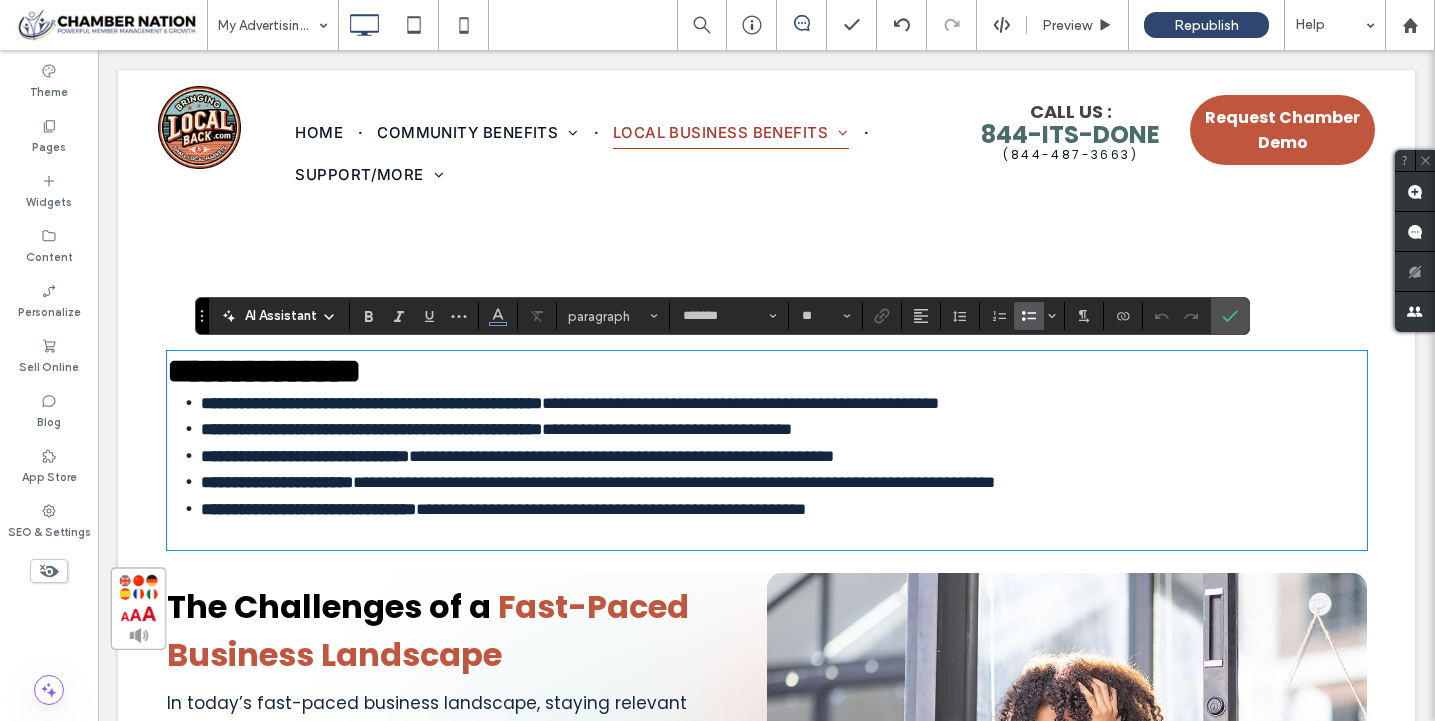 type 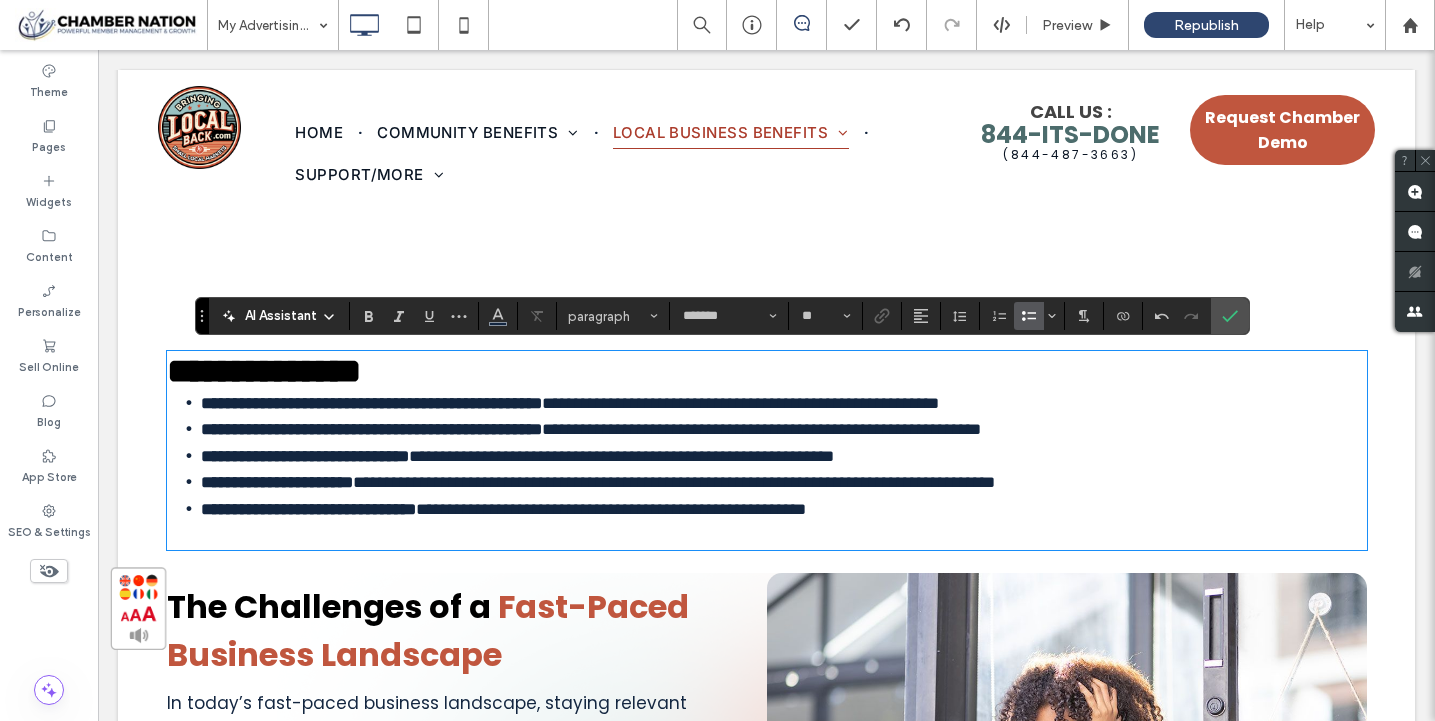 click on "**********" at bounding box center [621, 456] 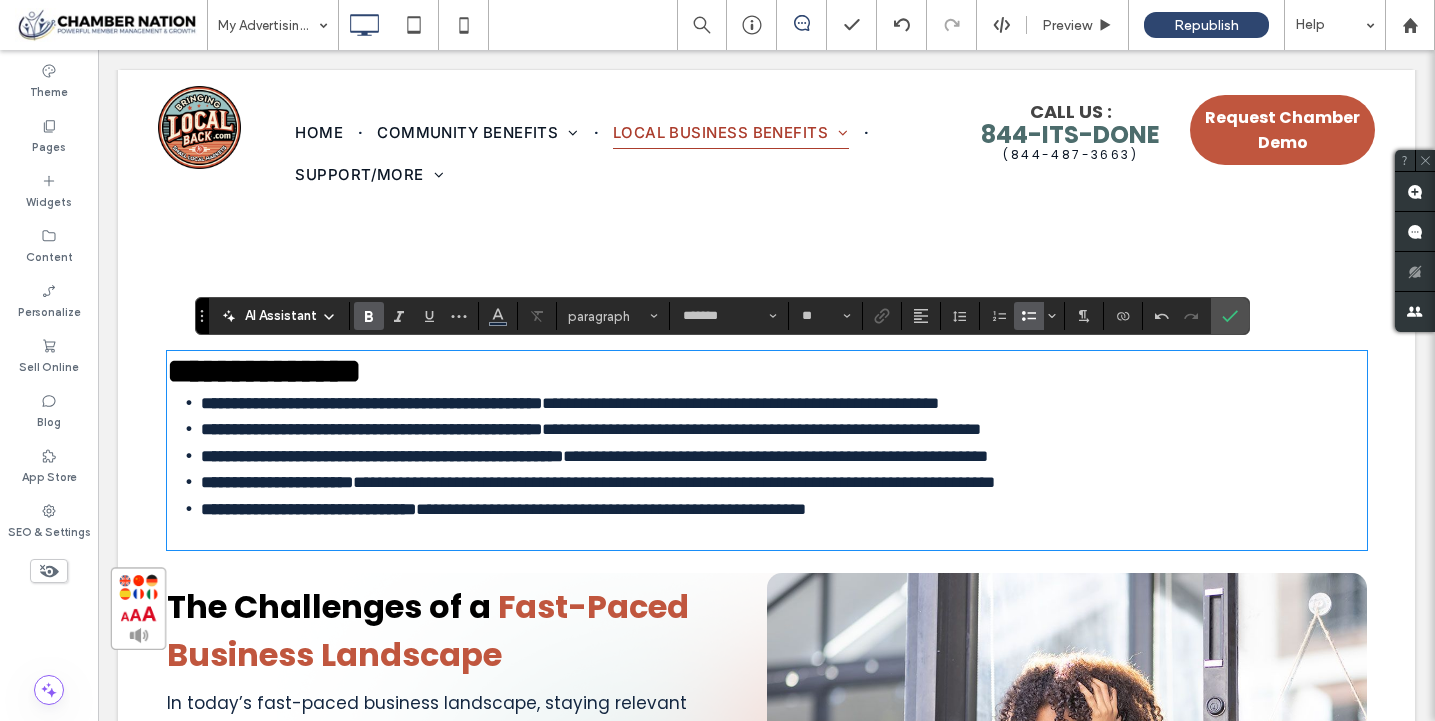 click on "**********" at bounding box center [674, 482] 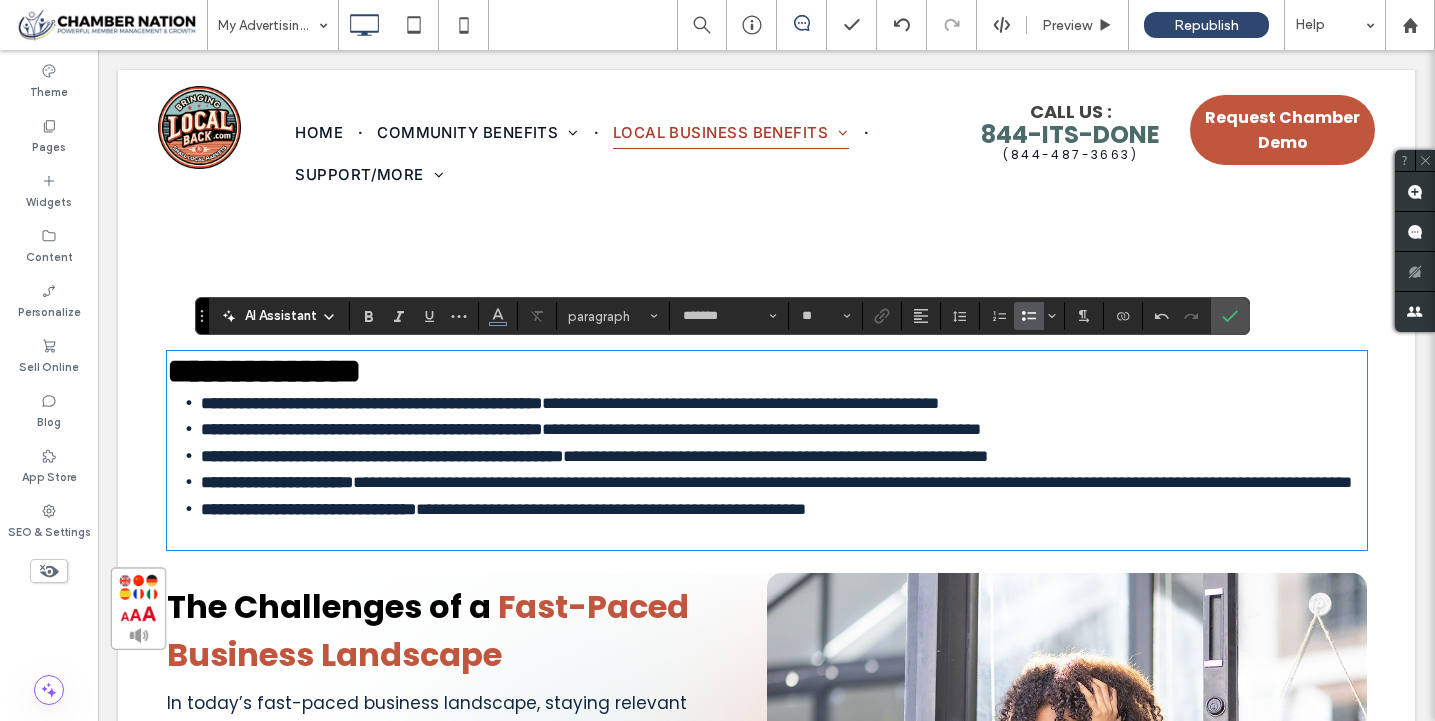 click on "**********" at bounding box center (611, 509) 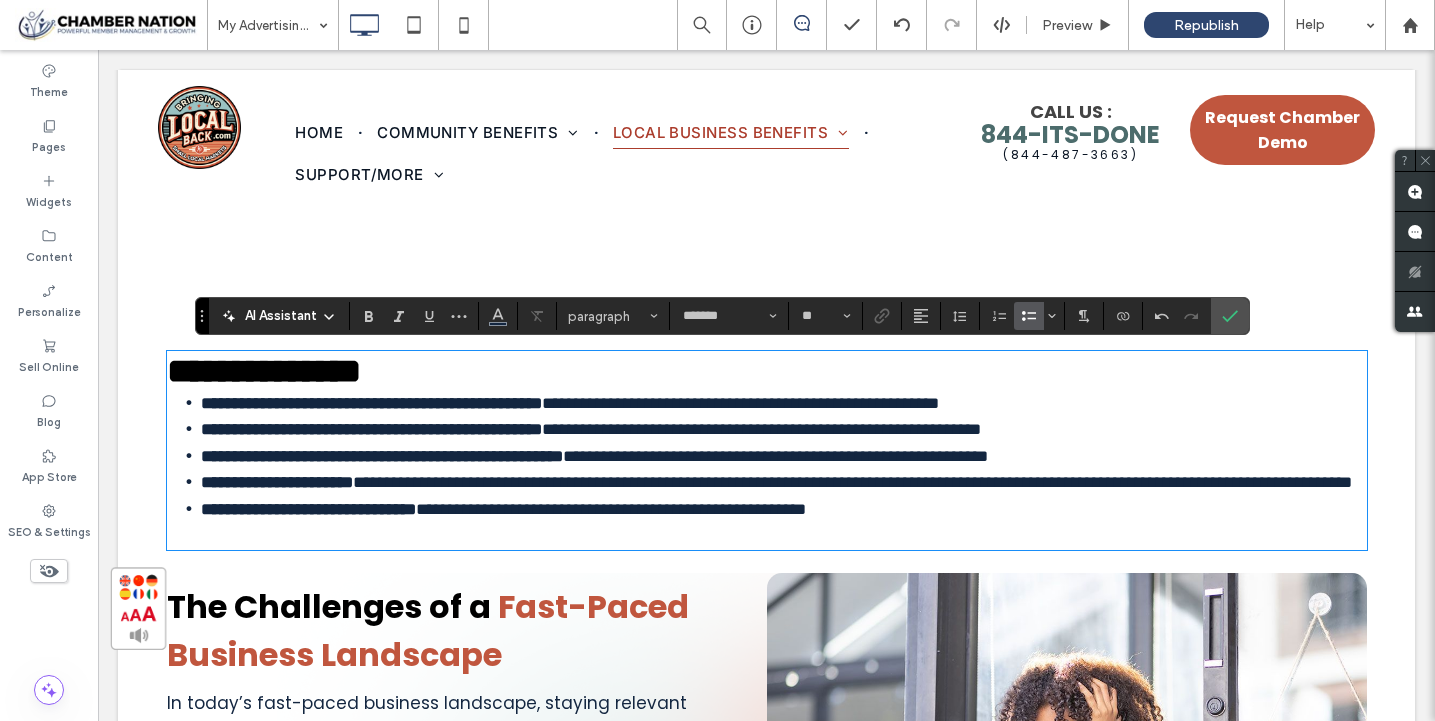 click on "**********" at bounding box center [611, 509] 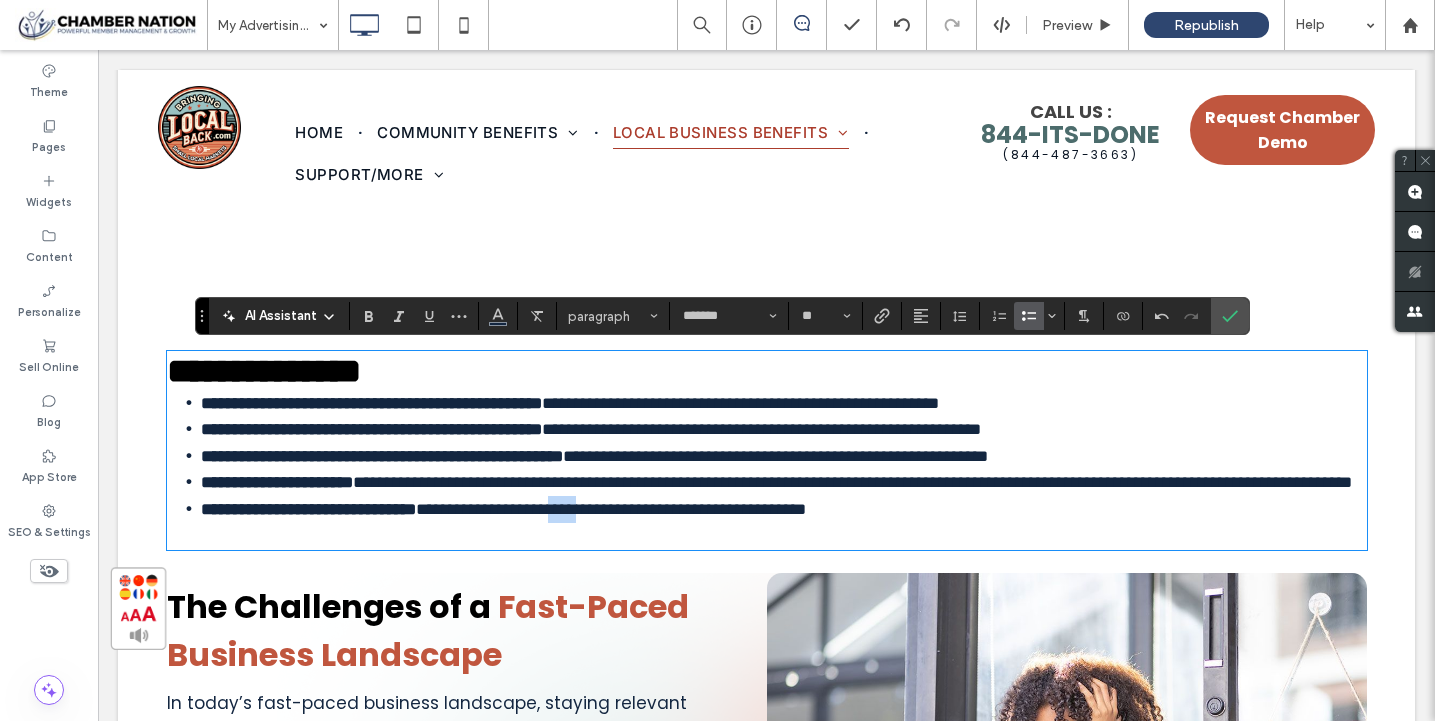 click on "**********" at bounding box center [611, 509] 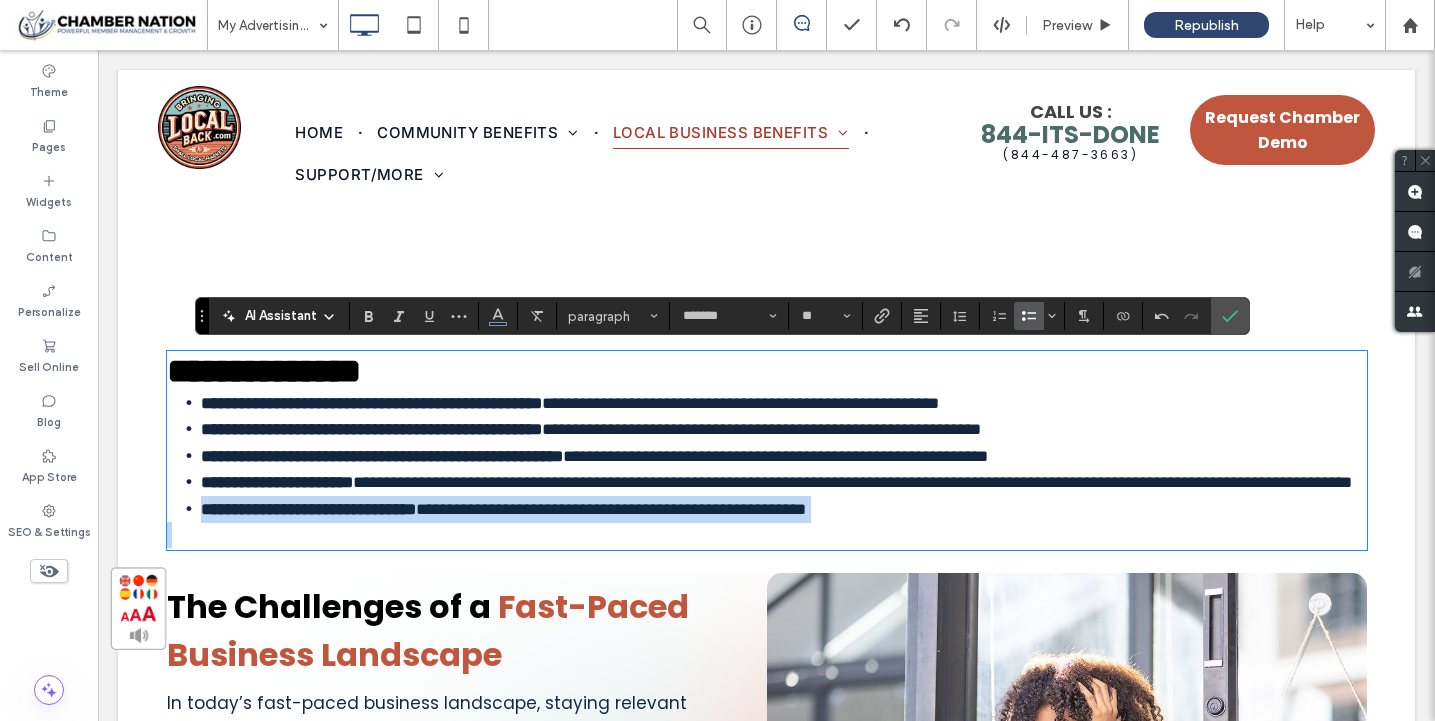 copy on "**********" 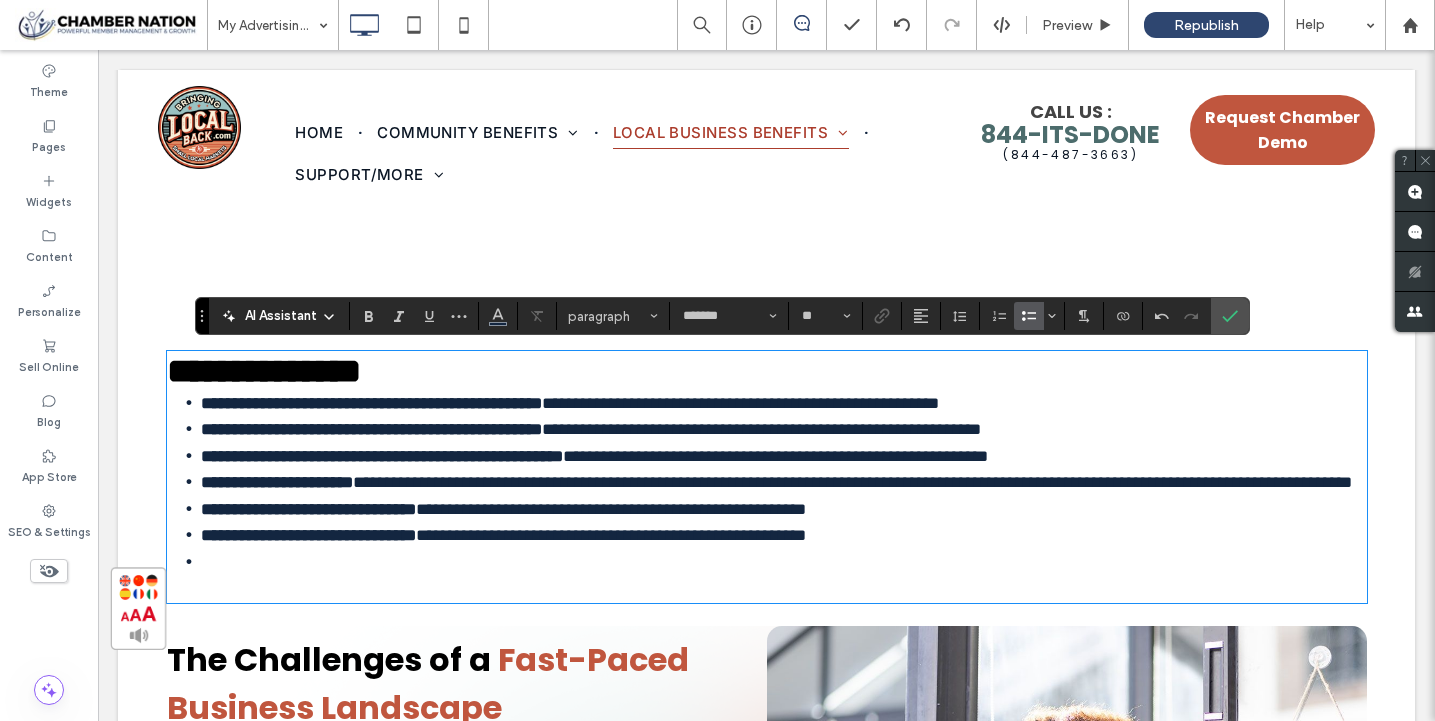 scroll, scrollTop: 0, scrollLeft: 0, axis: both 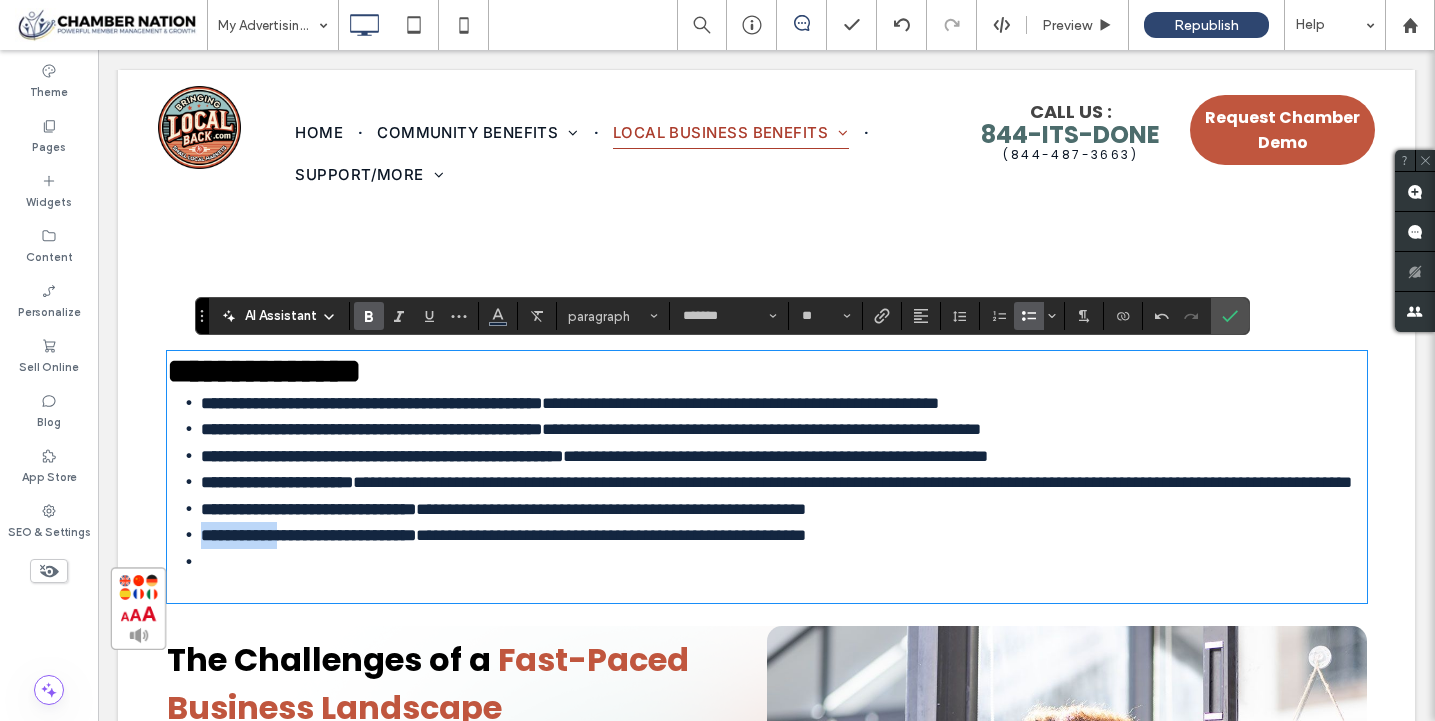 drag, startPoint x: 205, startPoint y: 570, endPoint x: 281, endPoint y: 572, distance: 76.02631 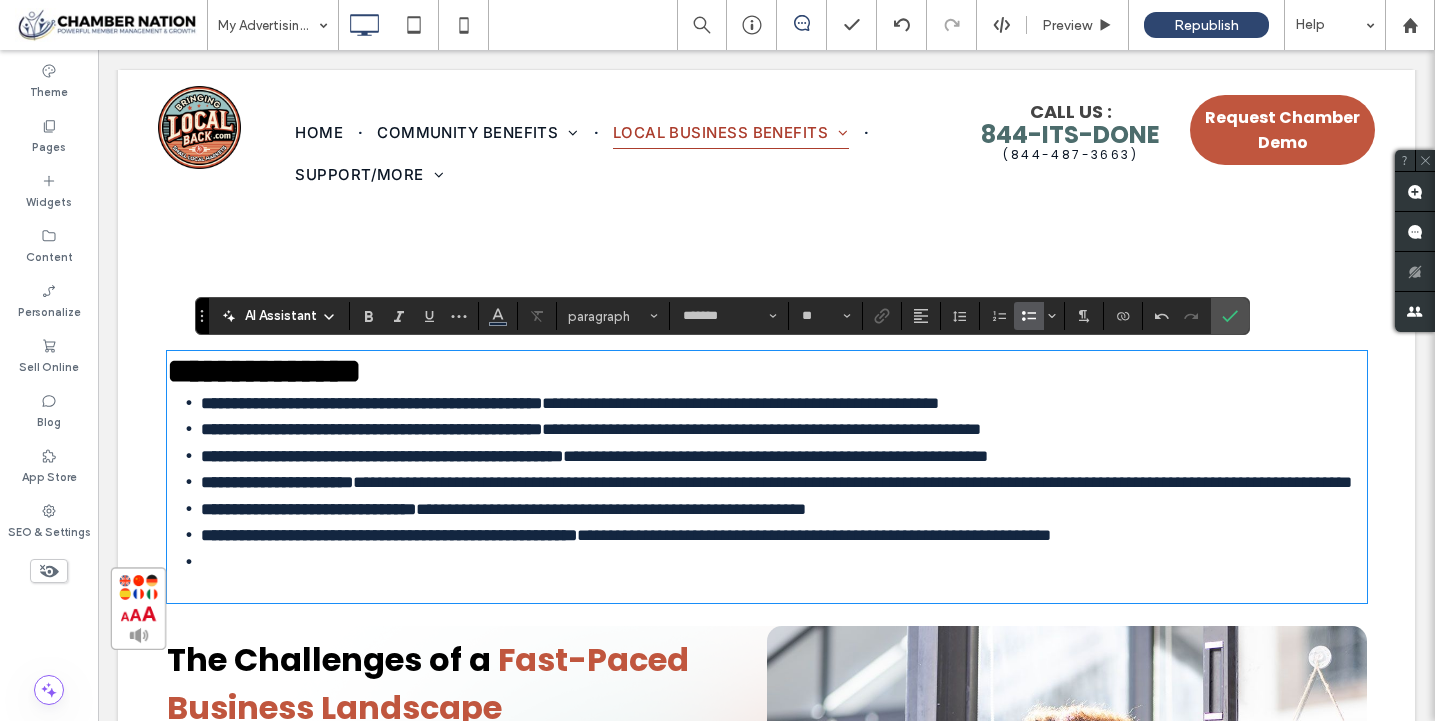 click on "﻿" at bounding box center (784, 562) 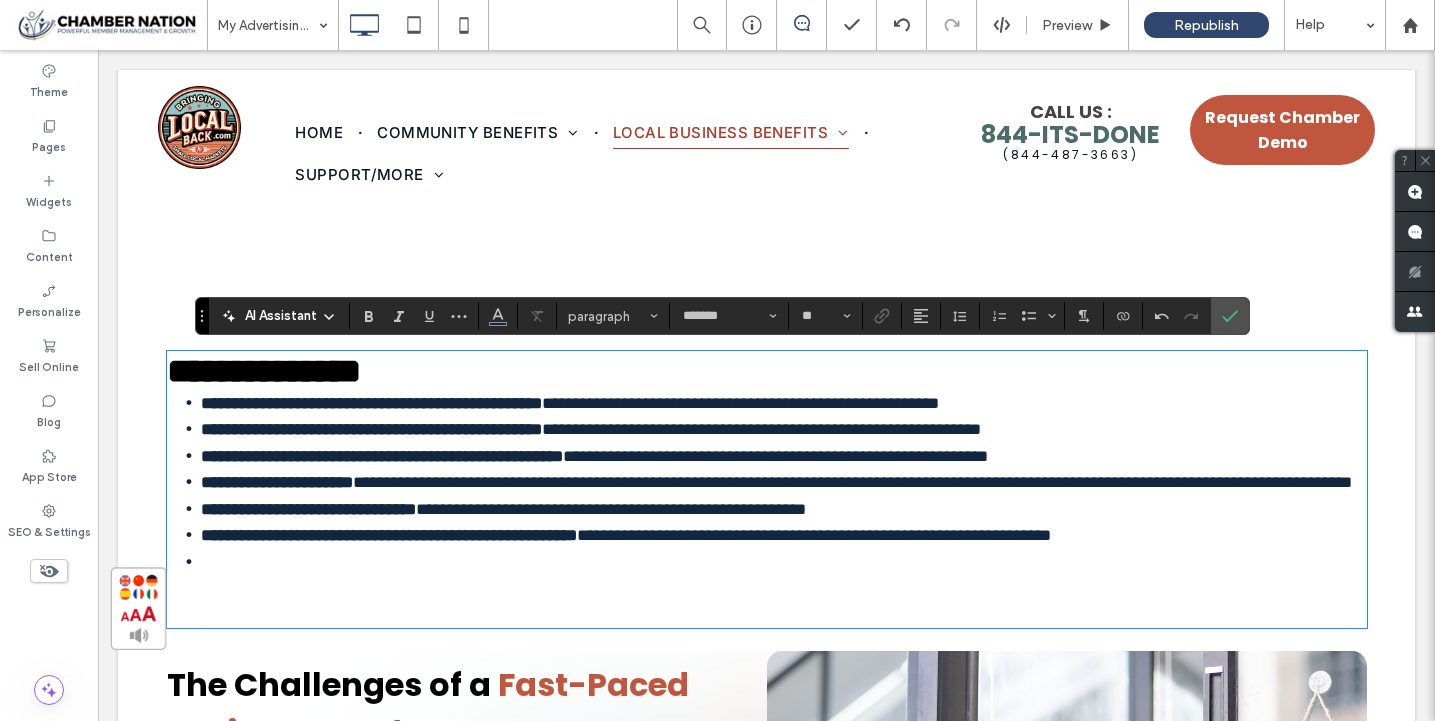 scroll, scrollTop: 0, scrollLeft: 0, axis: both 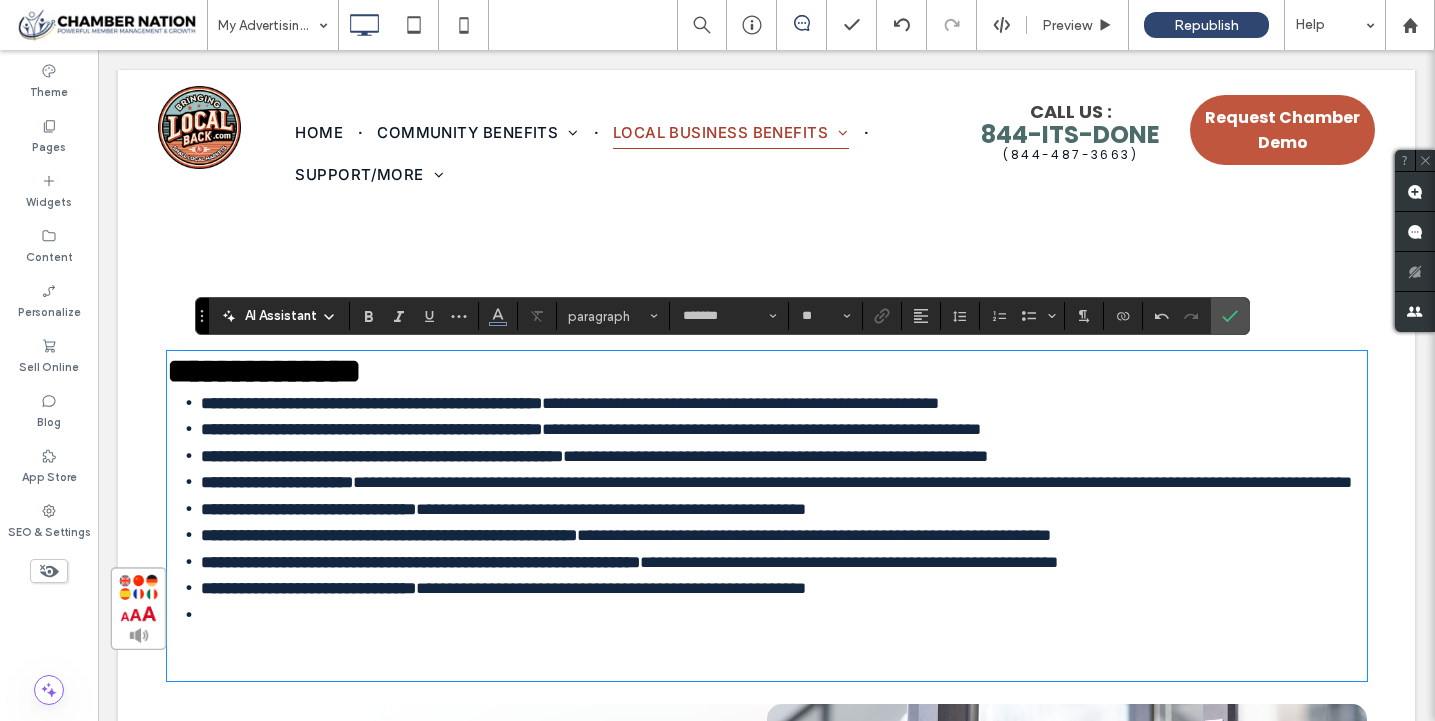 click on "**********" at bounding box center [308, 588] 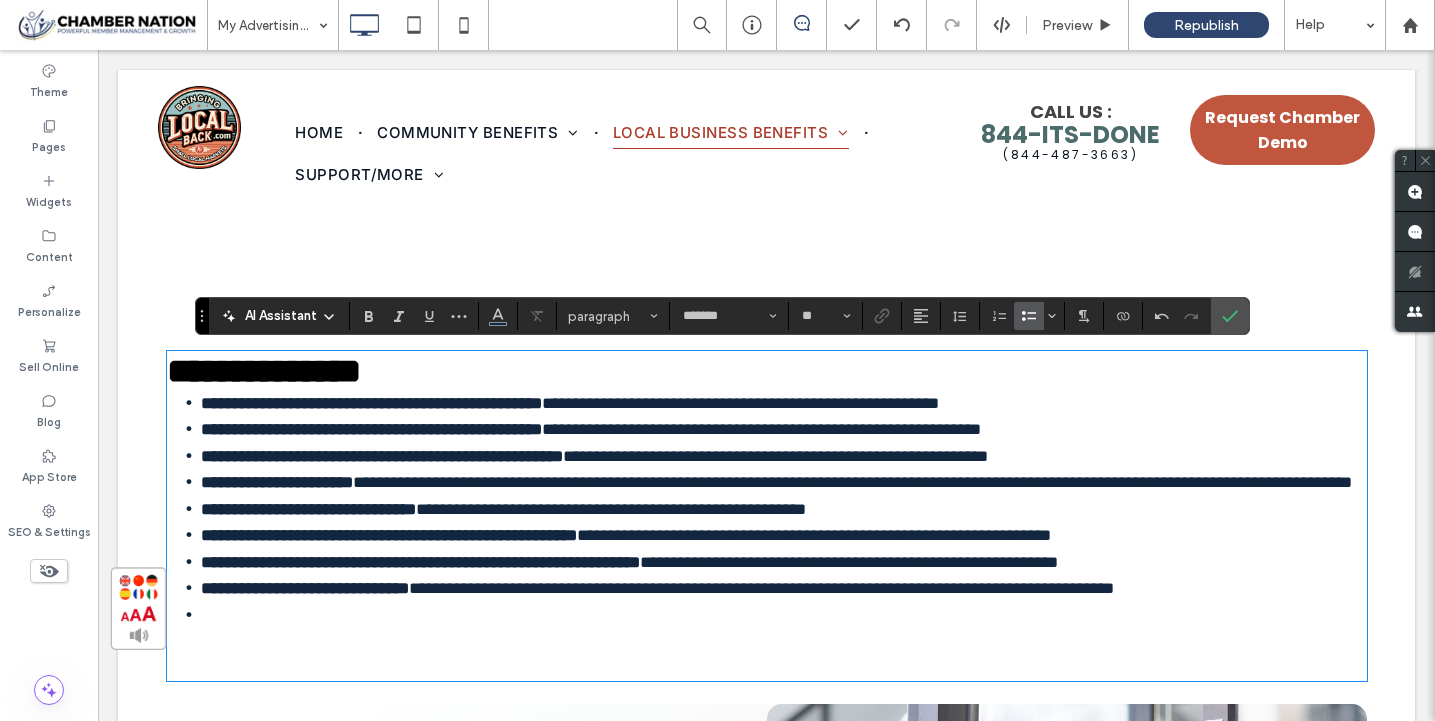 click on "**********" at bounding box center [784, 588] 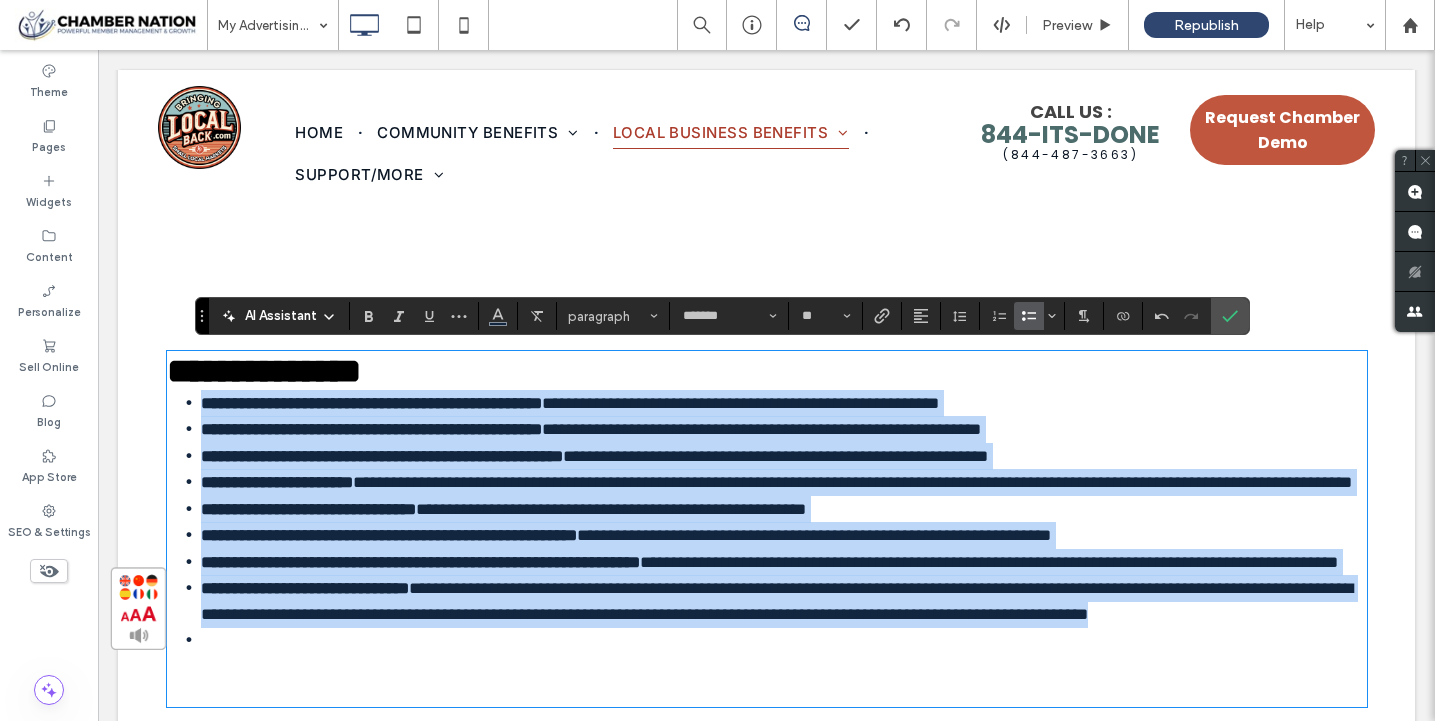 drag, startPoint x: 203, startPoint y: 418, endPoint x: 606, endPoint y: 703, distance: 493.59296 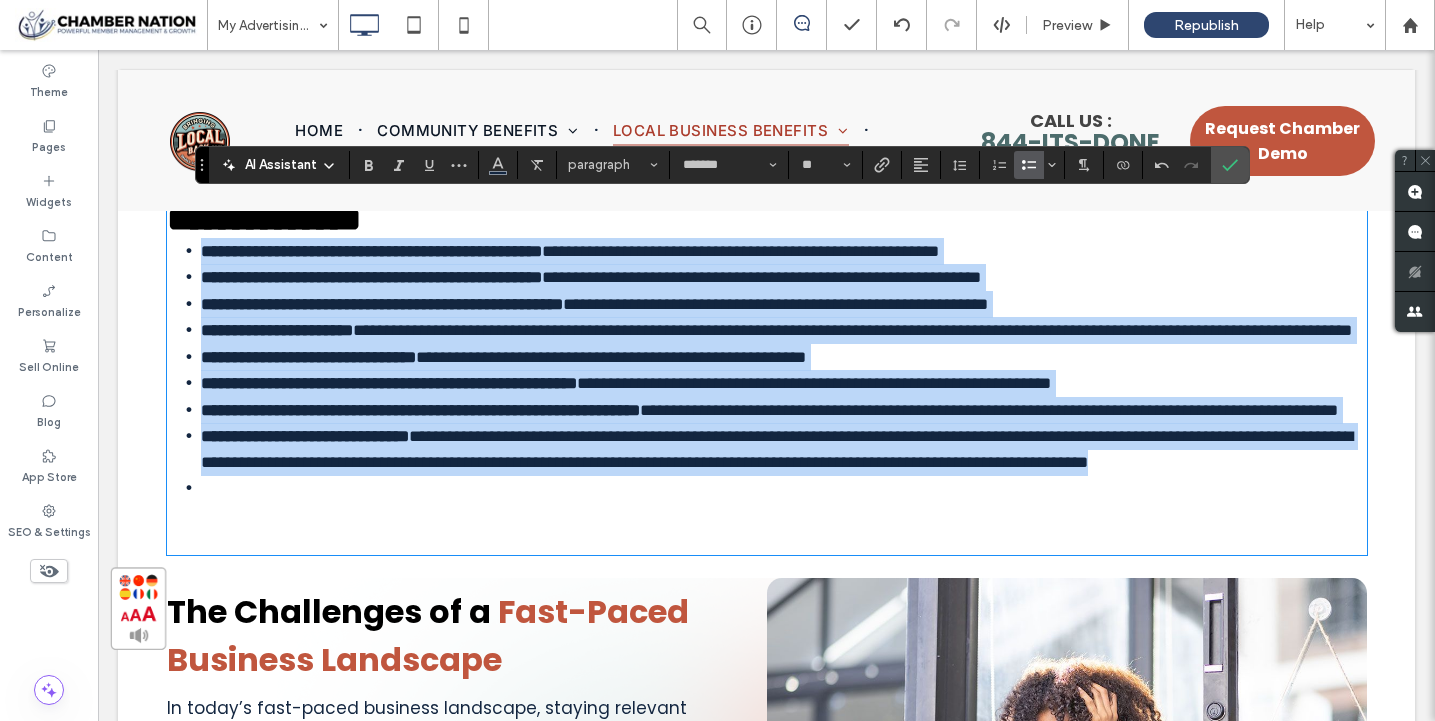 scroll, scrollTop: 1616, scrollLeft: 0, axis: vertical 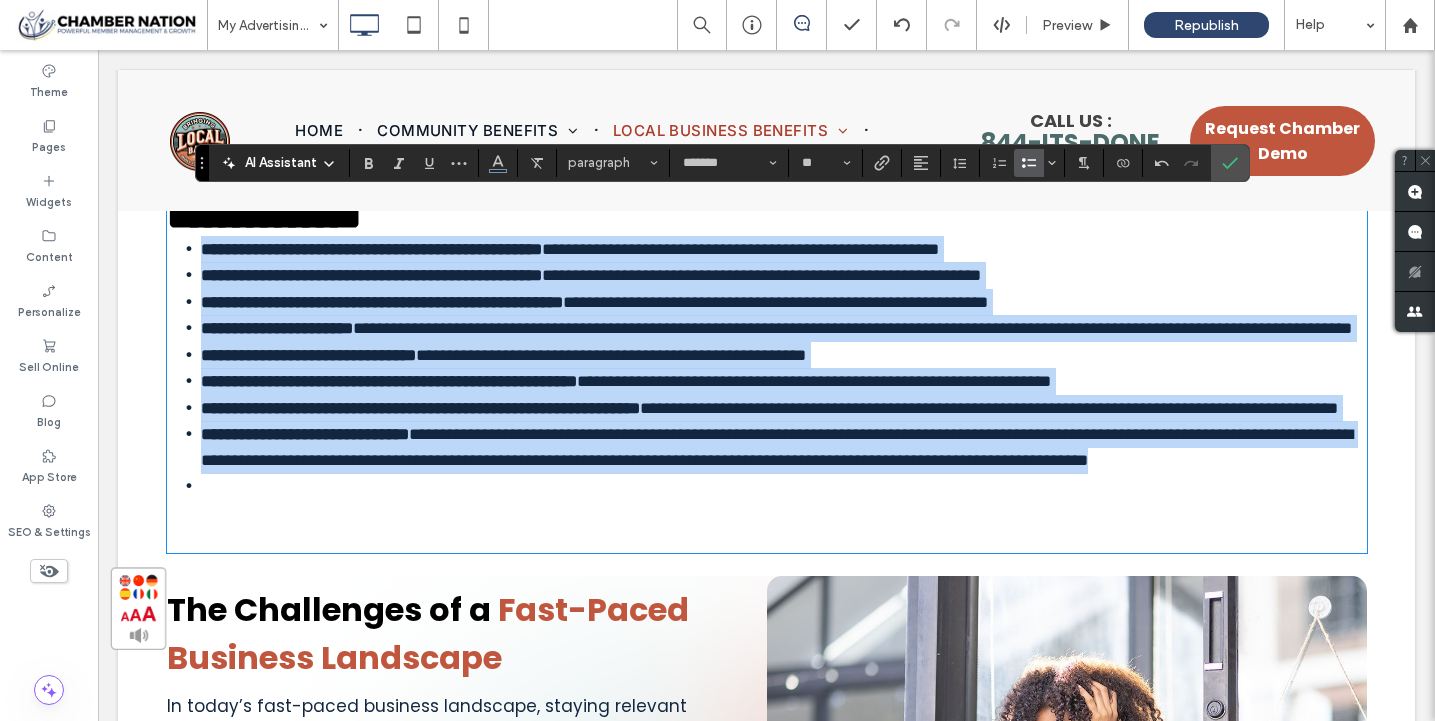 click at bounding box center (767, 513) 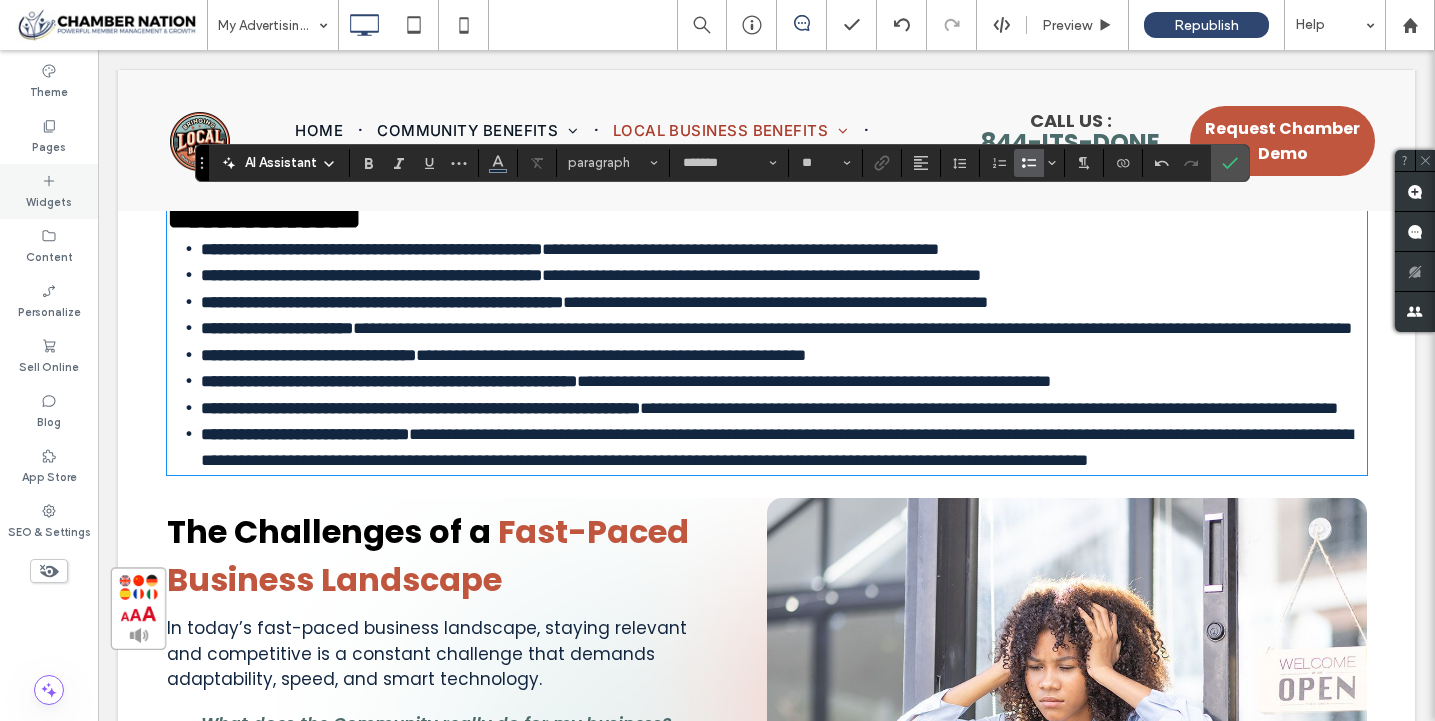 click 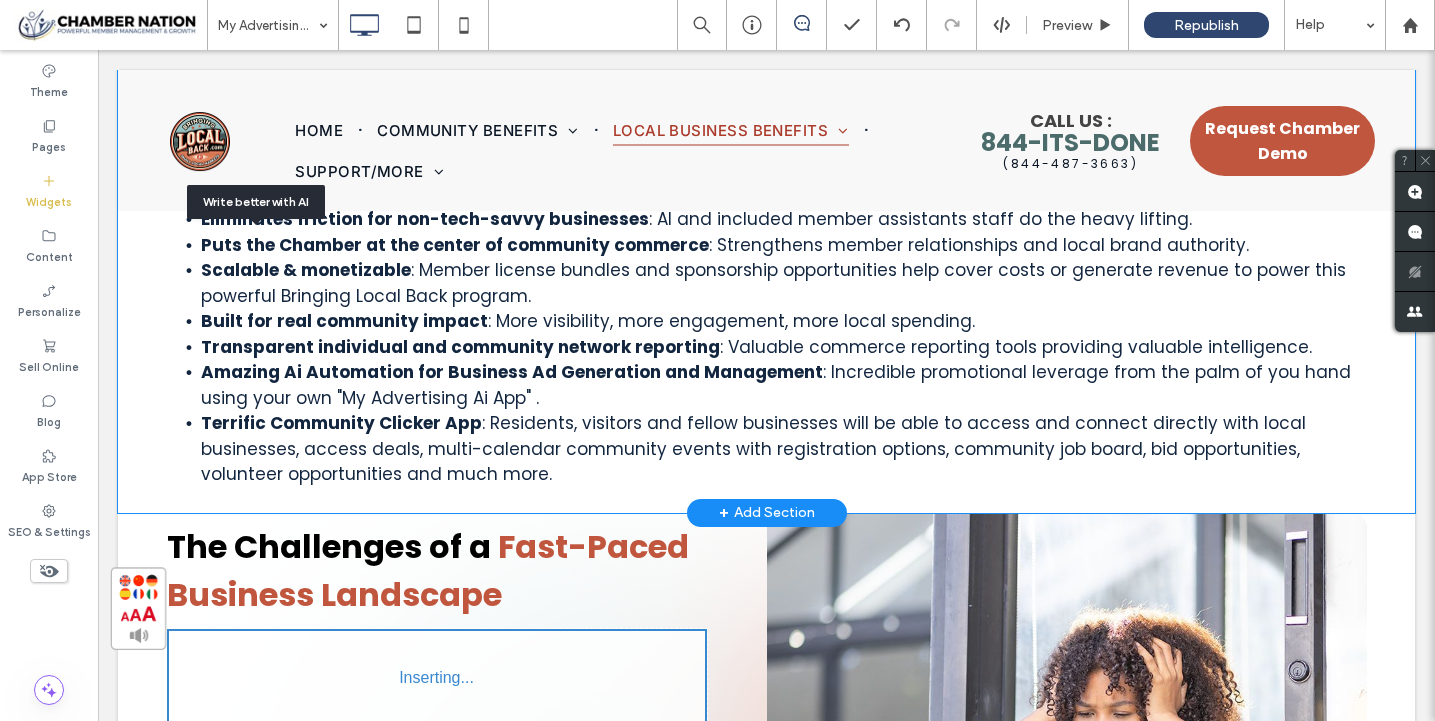 scroll, scrollTop: 1696, scrollLeft: 0, axis: vertical 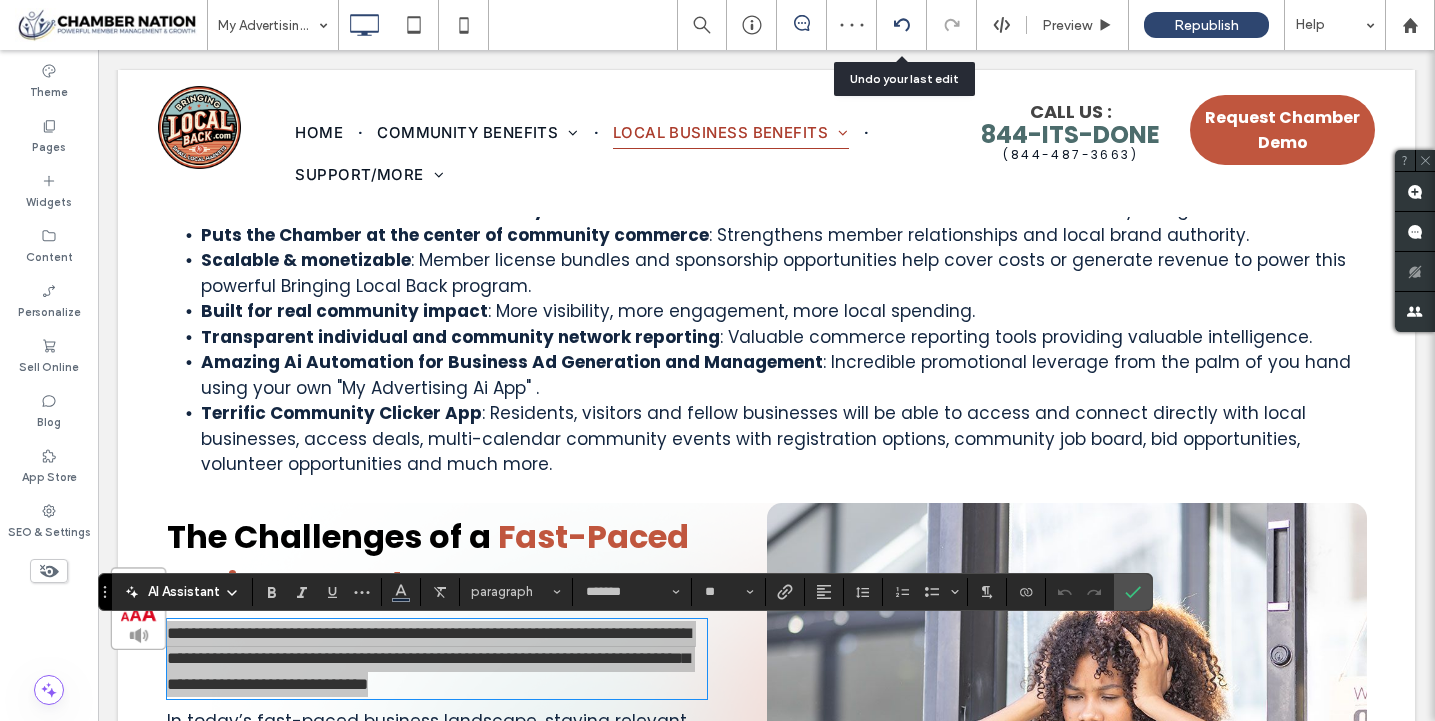 click 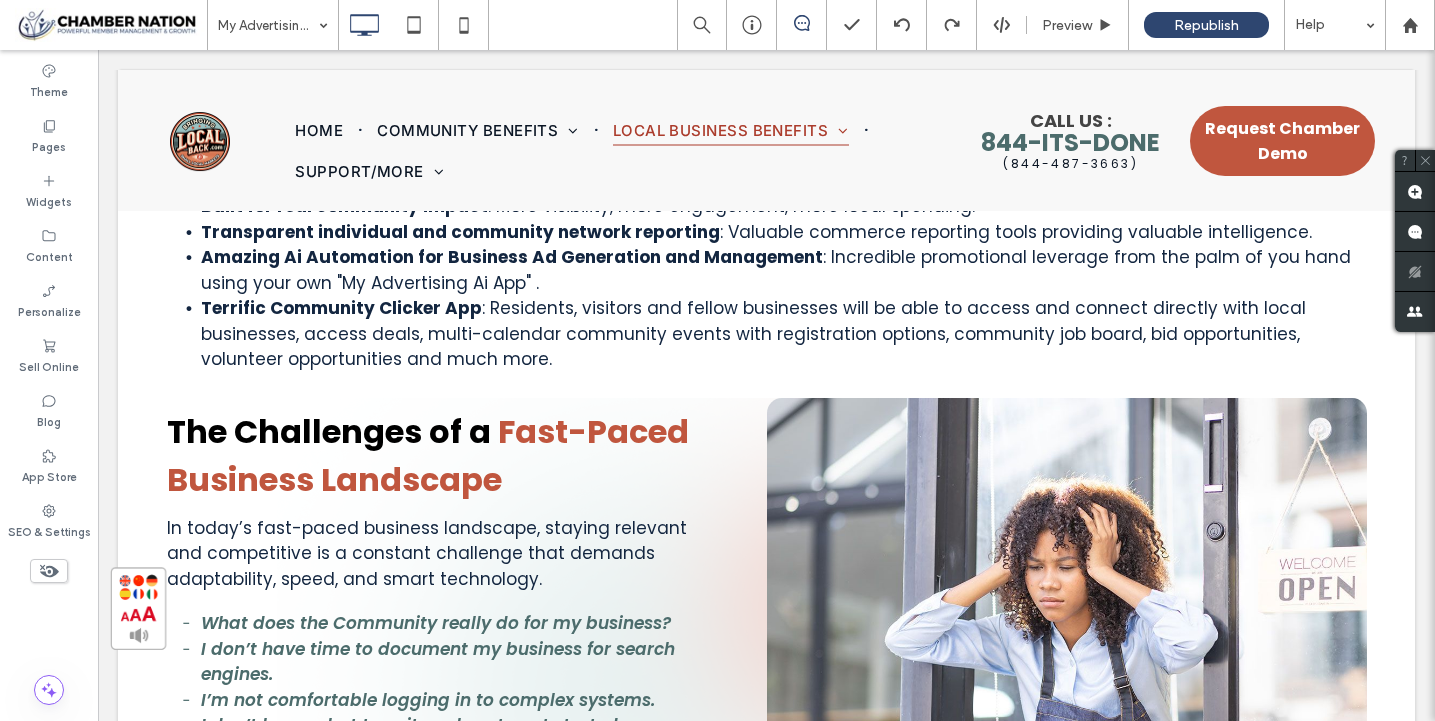 scroll, scrollTop: 1810, scrollLeft: 0, axis: vertical 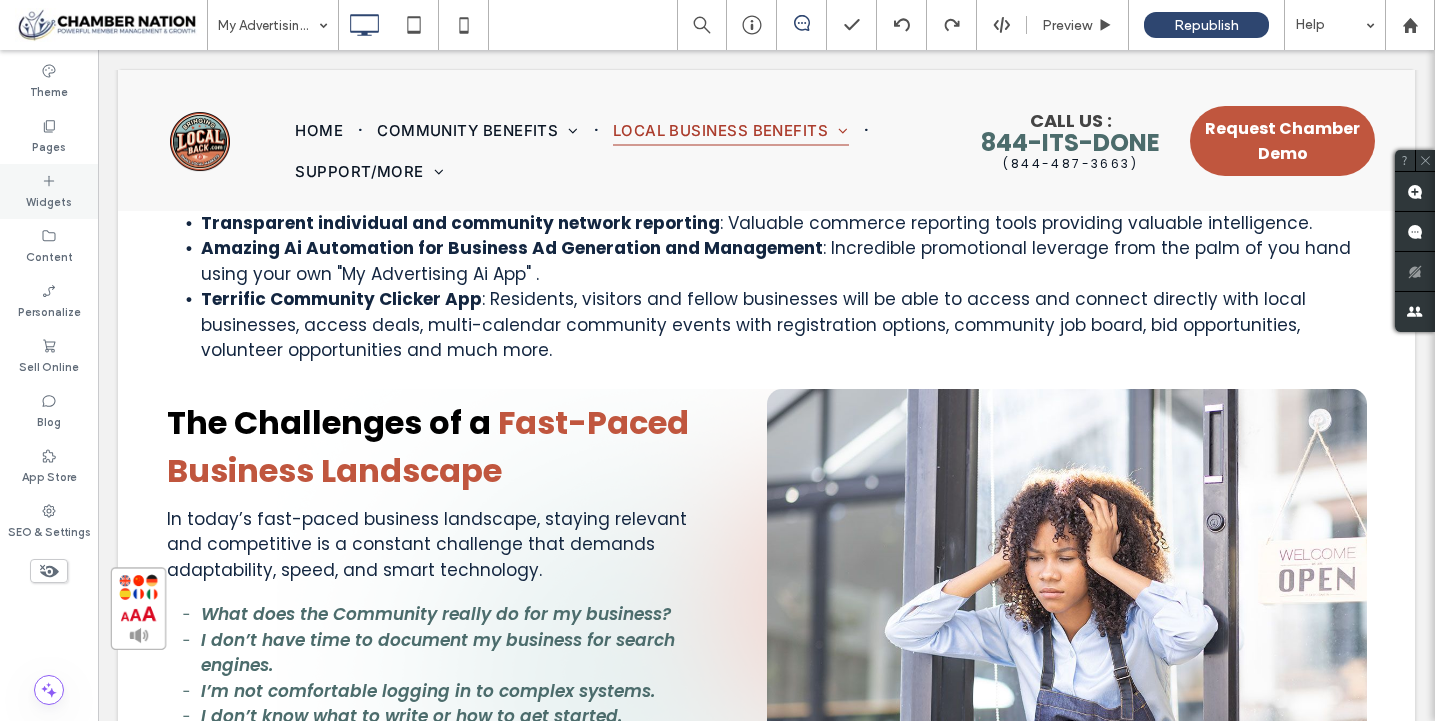 click 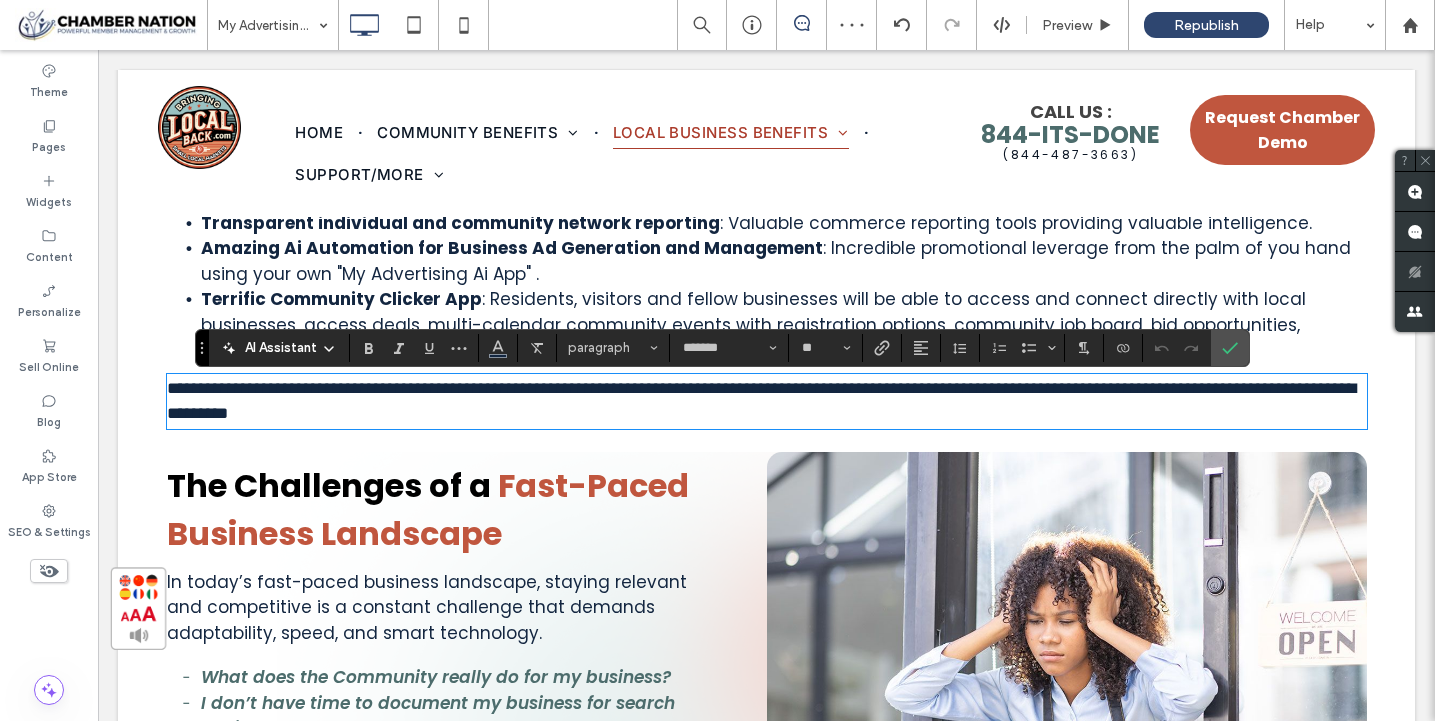paste 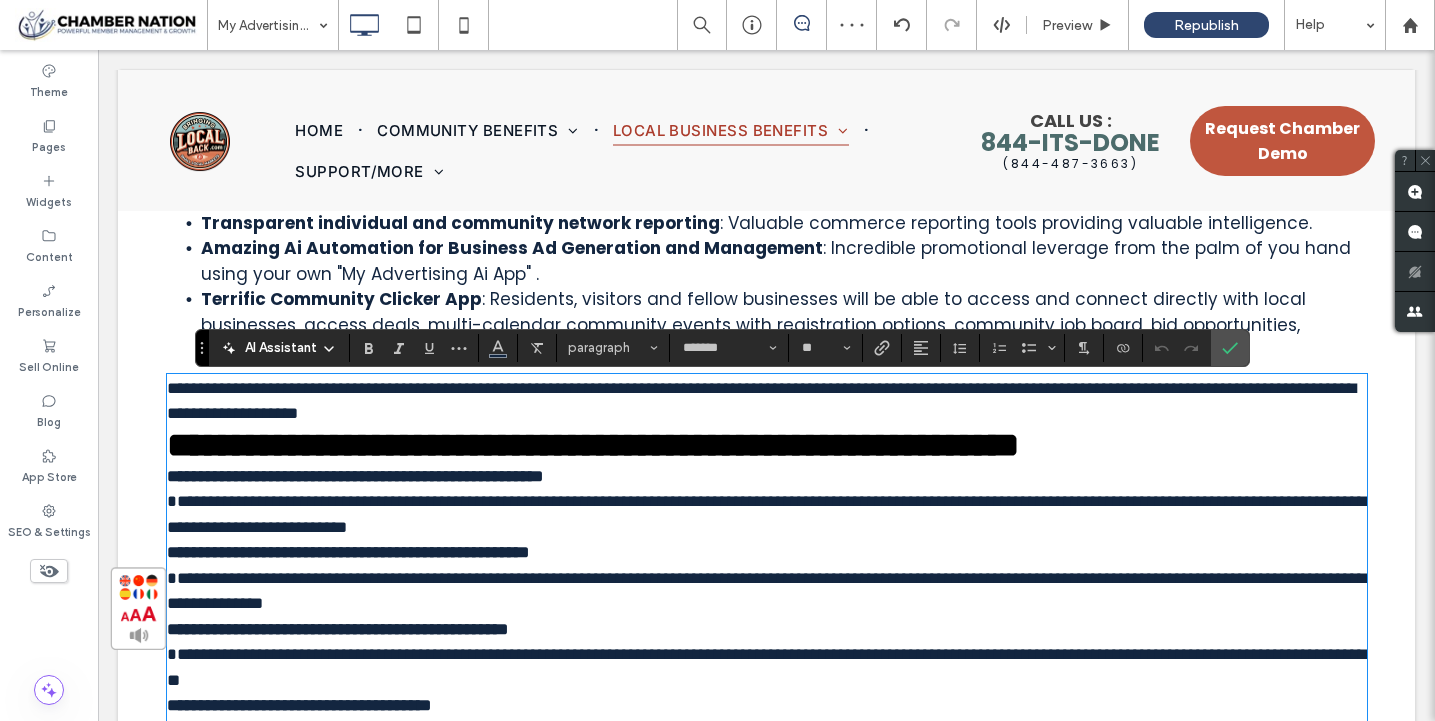 scroll, scrollTop: 0, scrollLeft: 0, axis: both 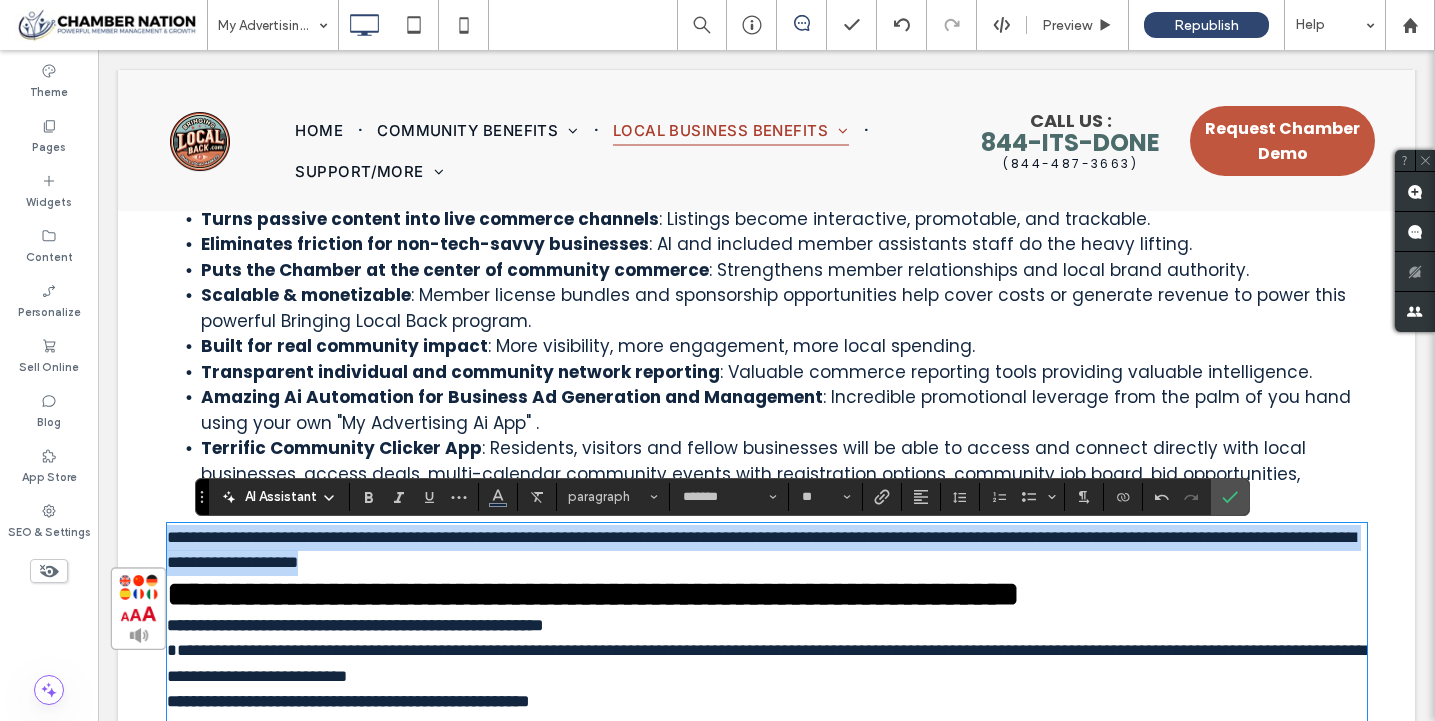 drag, startPoint x: 689, startPoint y: 560, endPoint x: 145, endPoint y: 521, distance: 545.3962 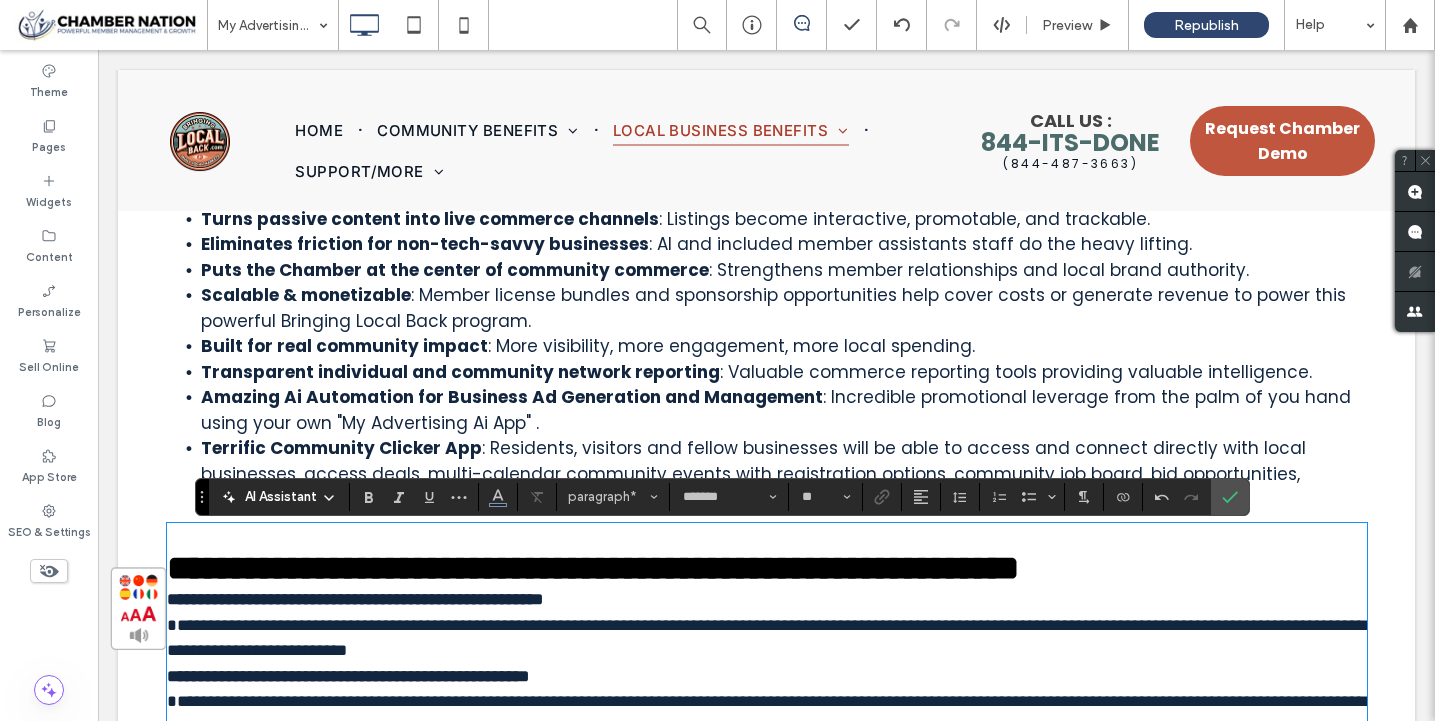 type on "**" 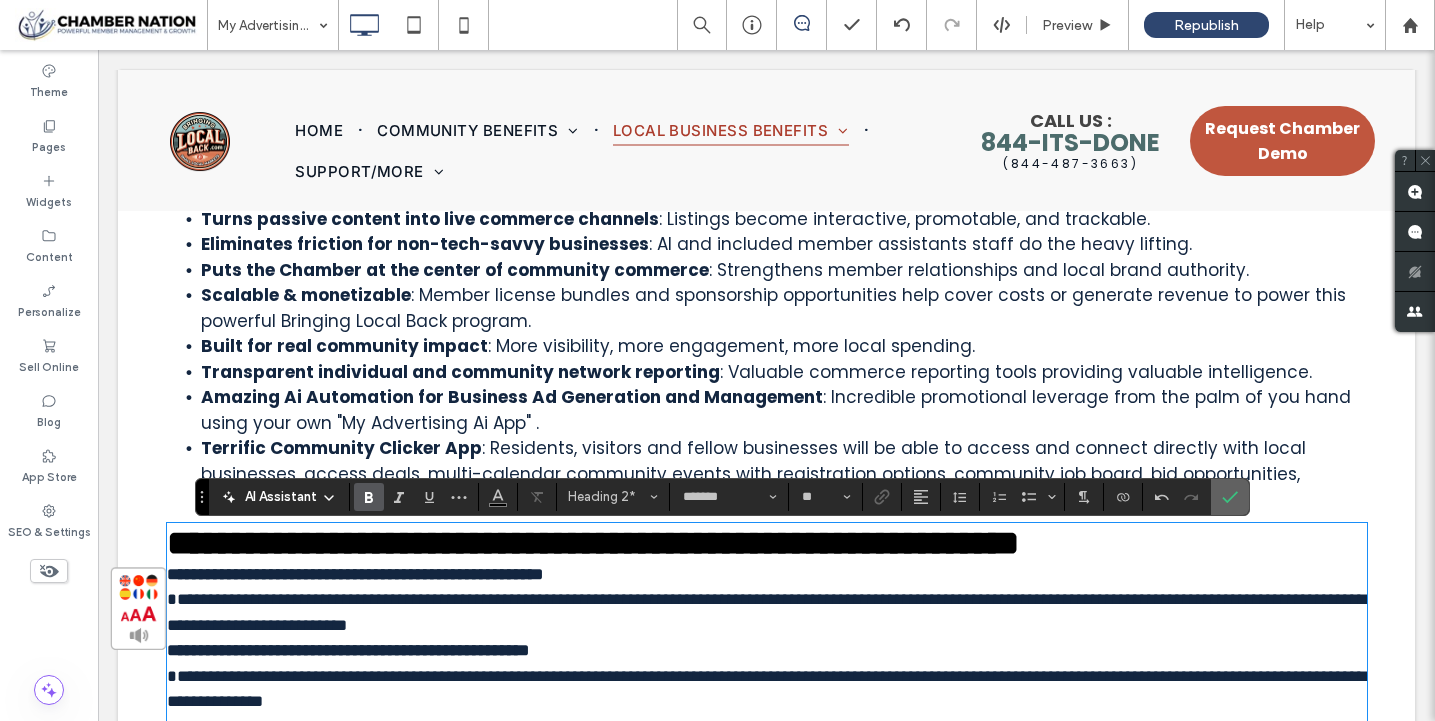 click 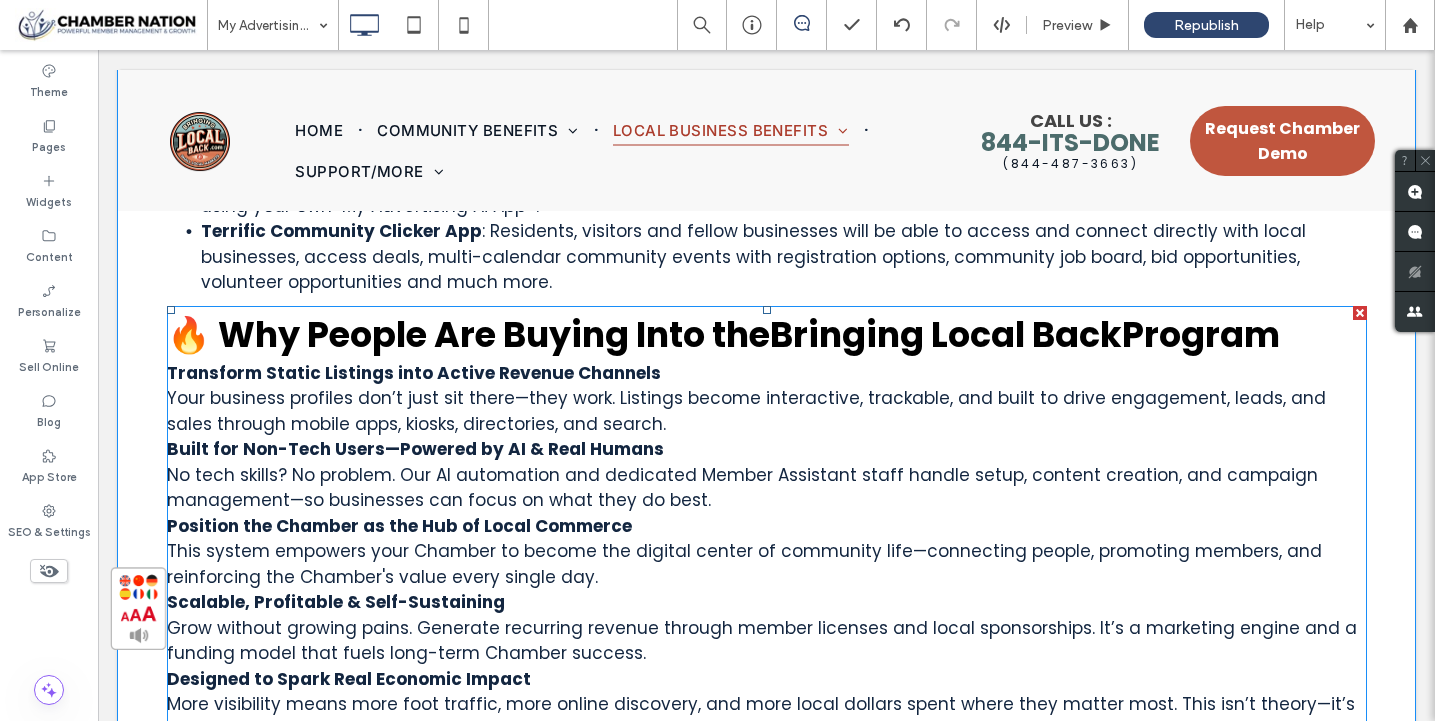 scroll, scrollTop: 1880, scrollLeft: 0, axis: vertical 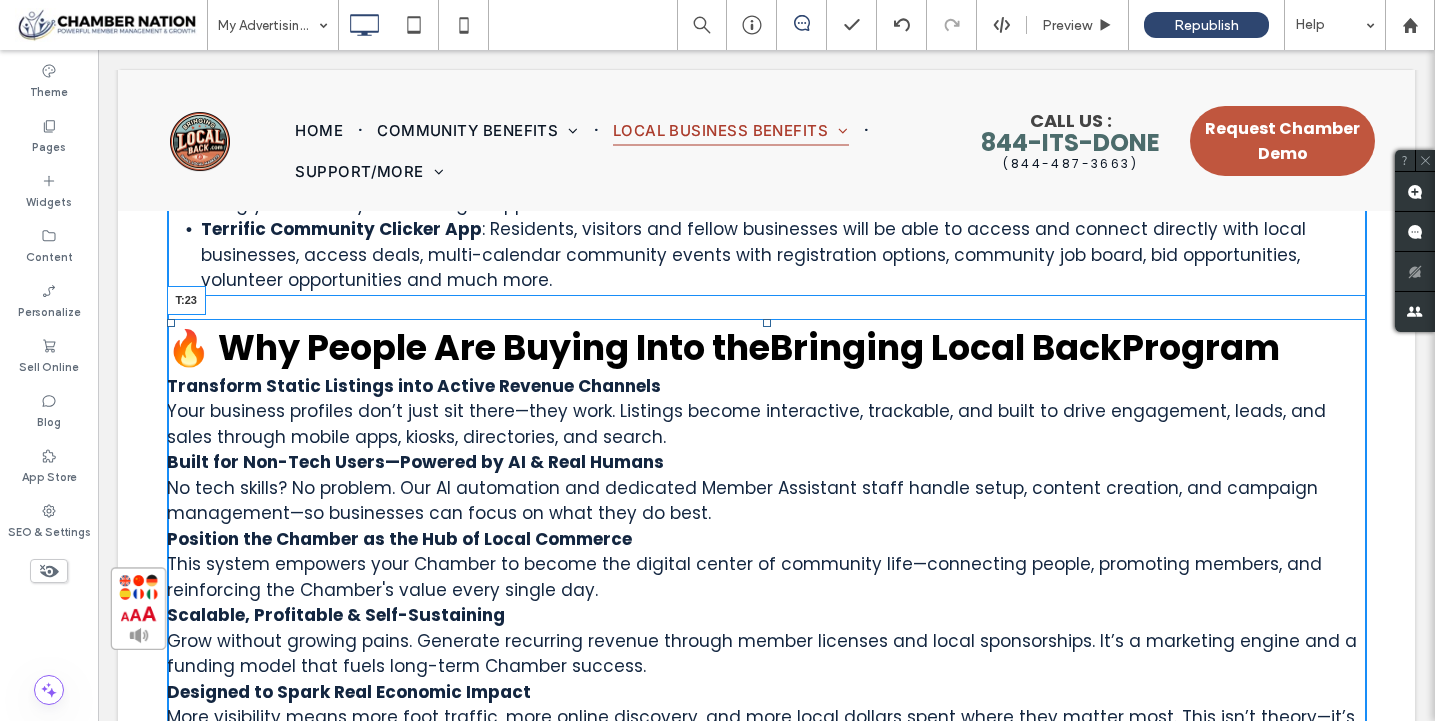 drag, startPoint x: 768, startPoint y: 304, endPoint x: 862, endPoint y: 369, distance: 114.28473 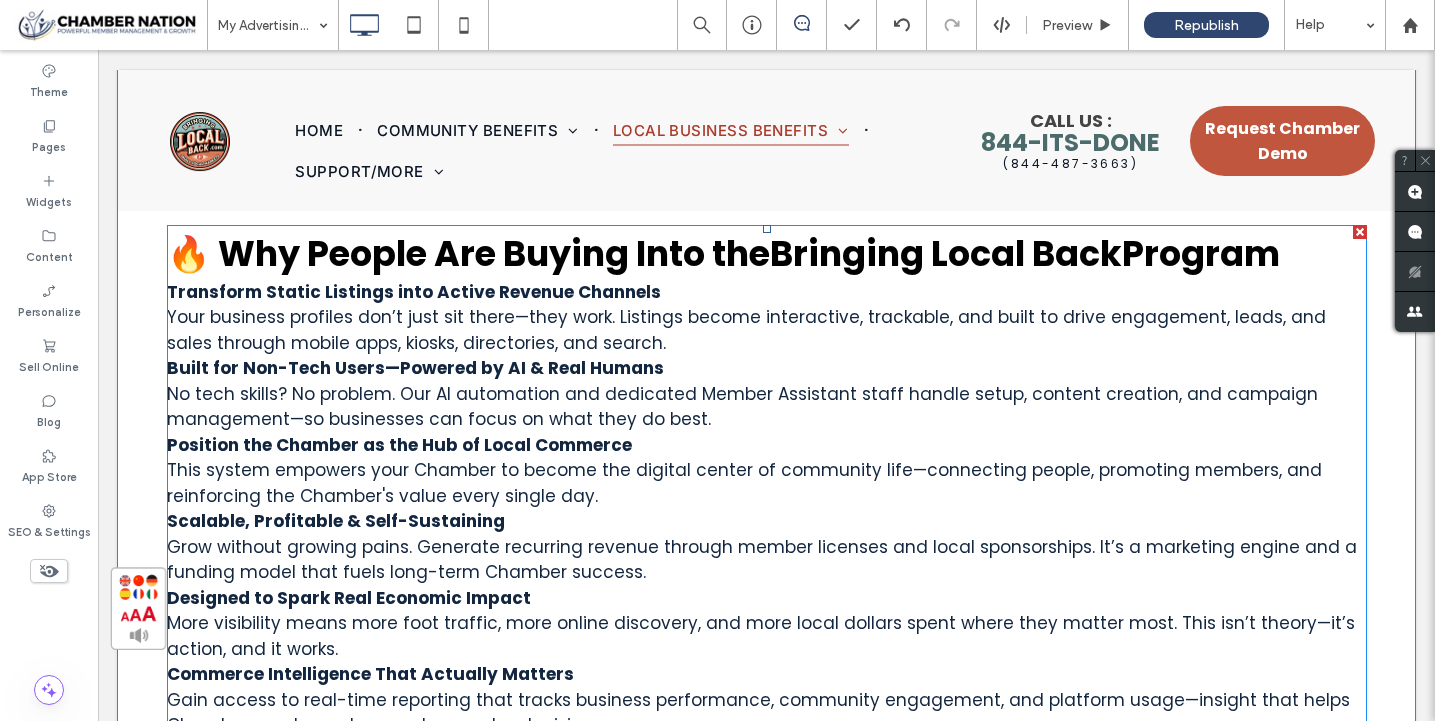 scroll, scrollTop: 1979, scrollLeft: 0, axis: vertical 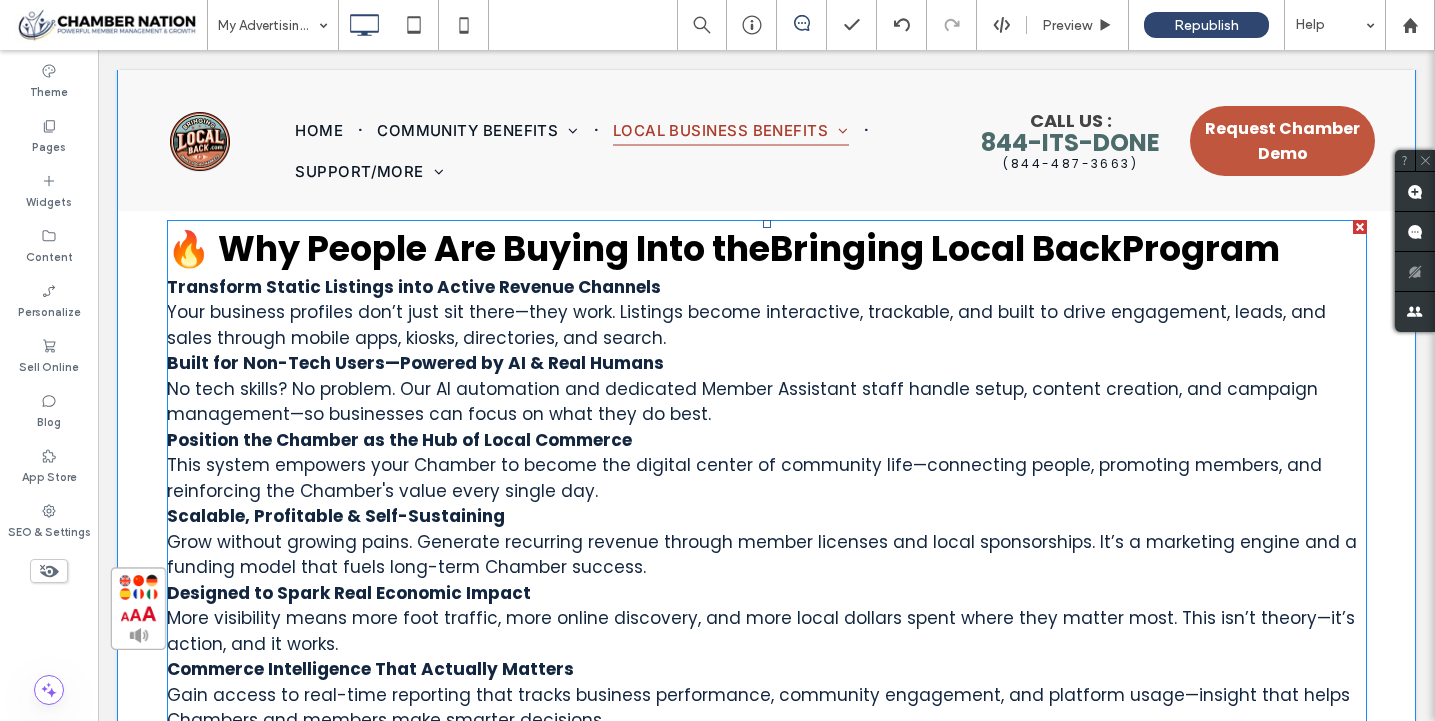 click on "No tech skills? No problem. Our AI automation and dedicated Member Assistant staff handle setup, content creation, and campaign management—so businesses can focus on what they do best." at bounding box center (742, 402) 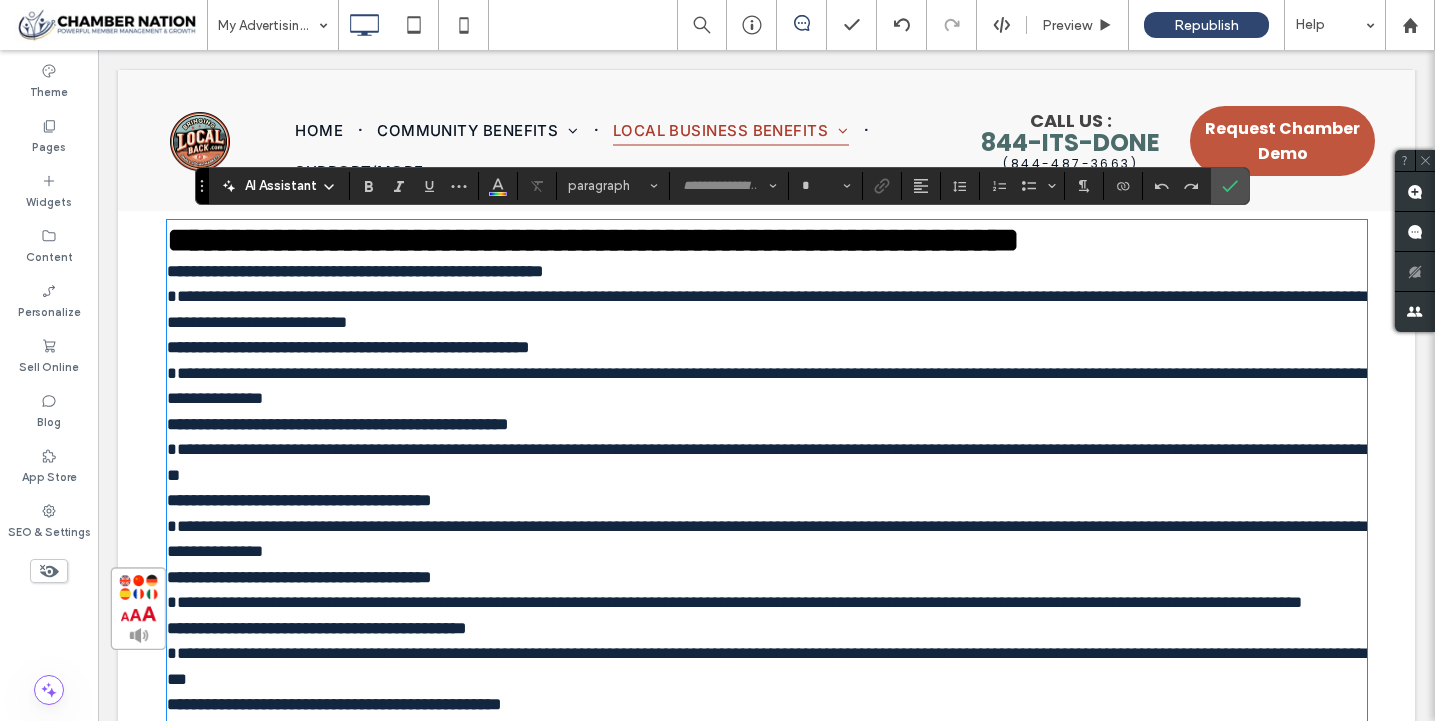 type on "*******" 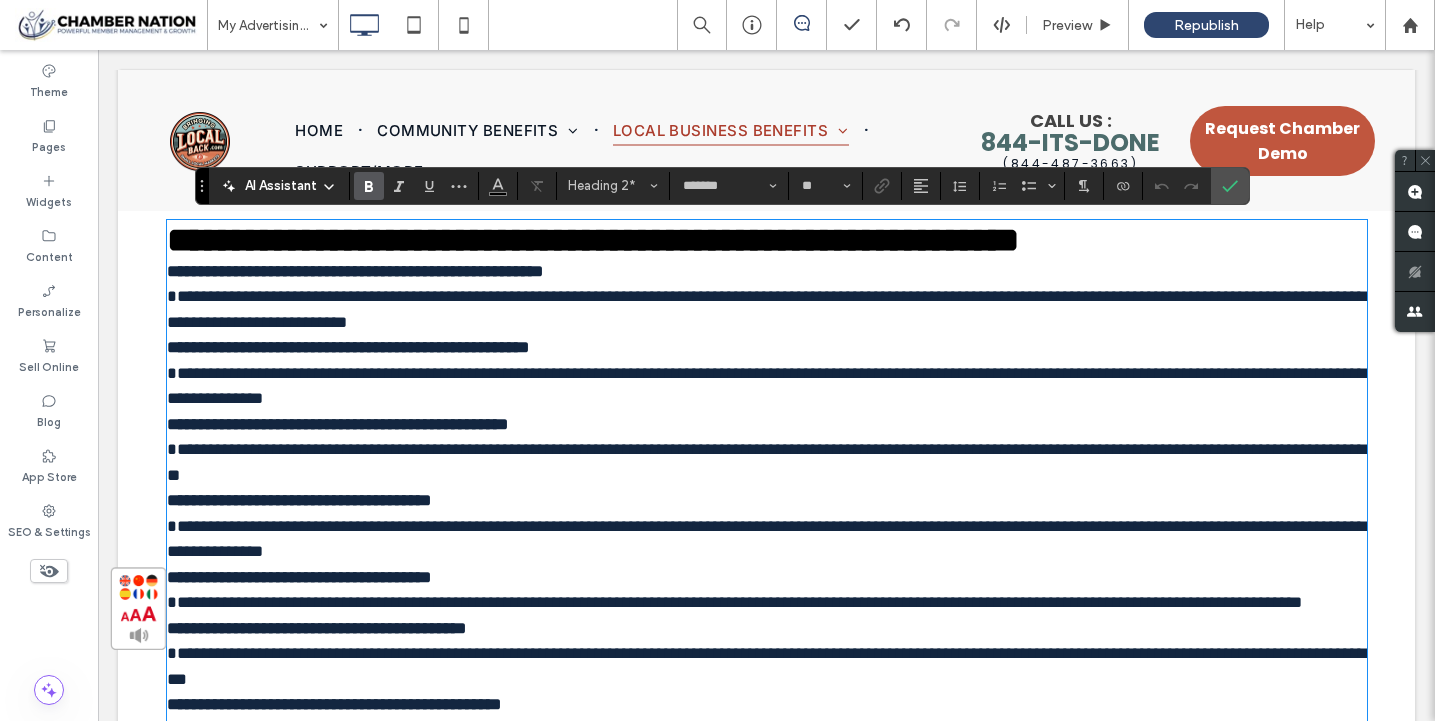 click on "**********" at bounding box center [766, 386] 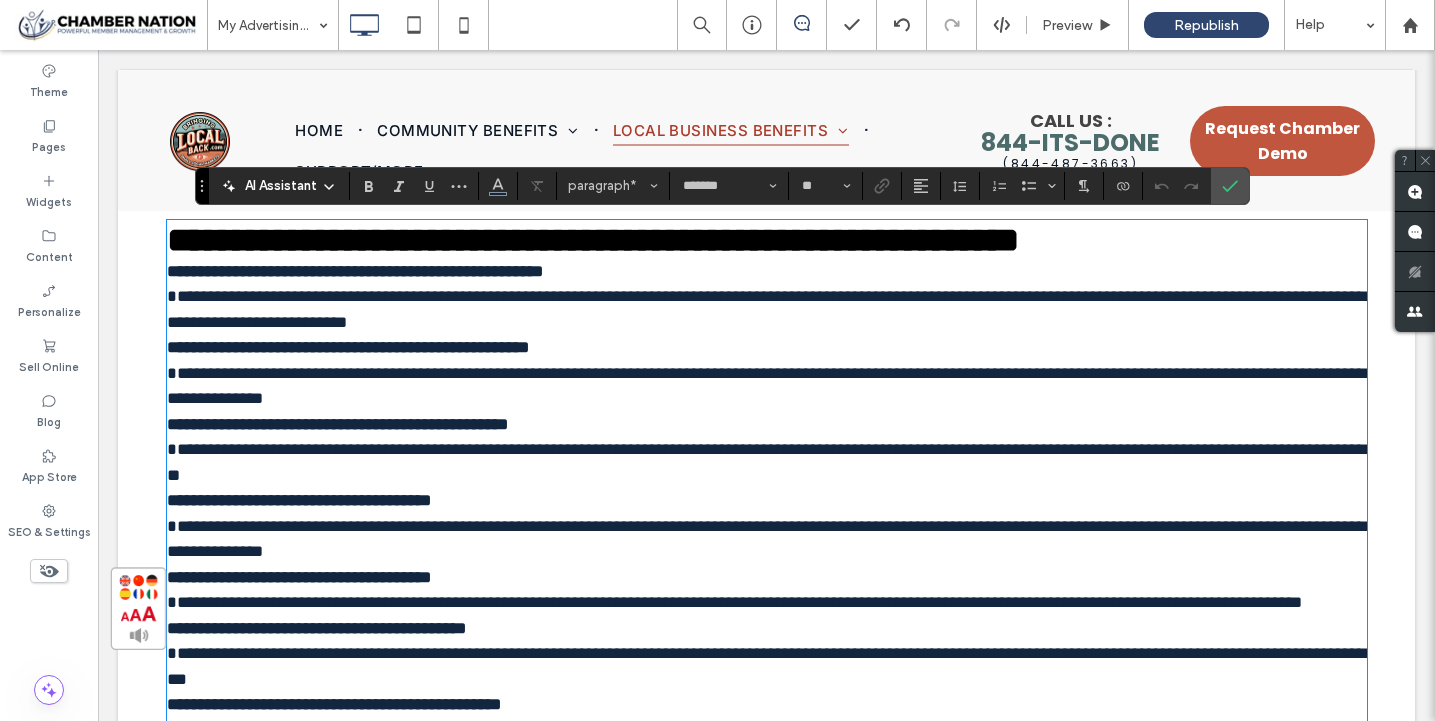 type 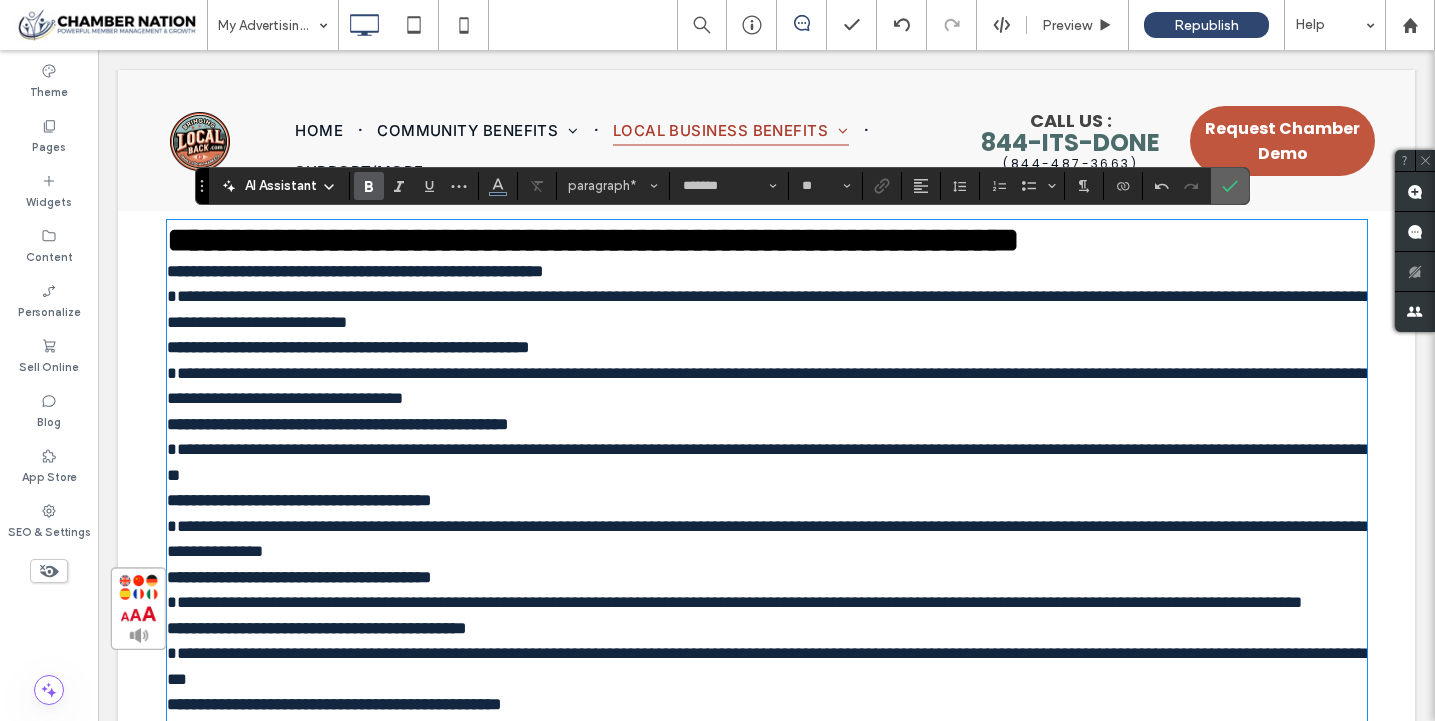 click 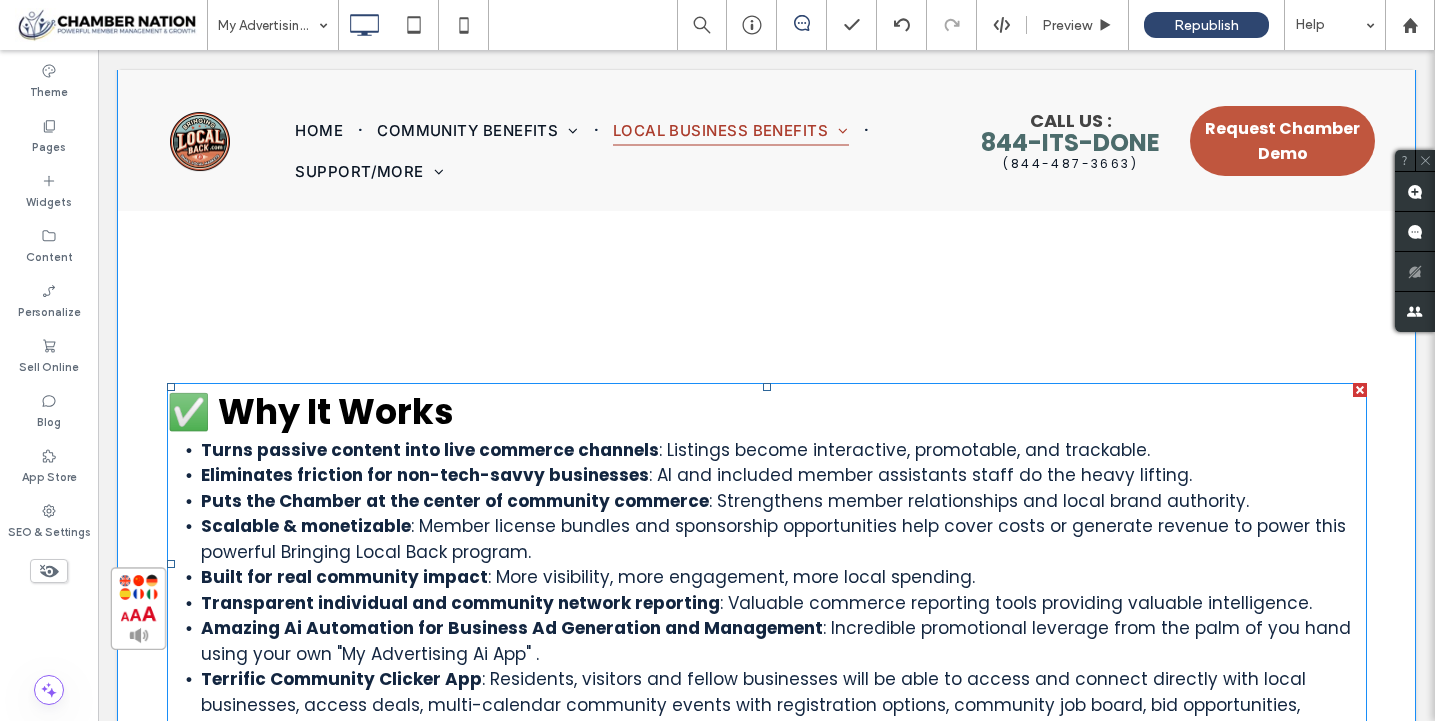 scroll, scrollTop: 1437, scrollLeft: 0, axis: vertical 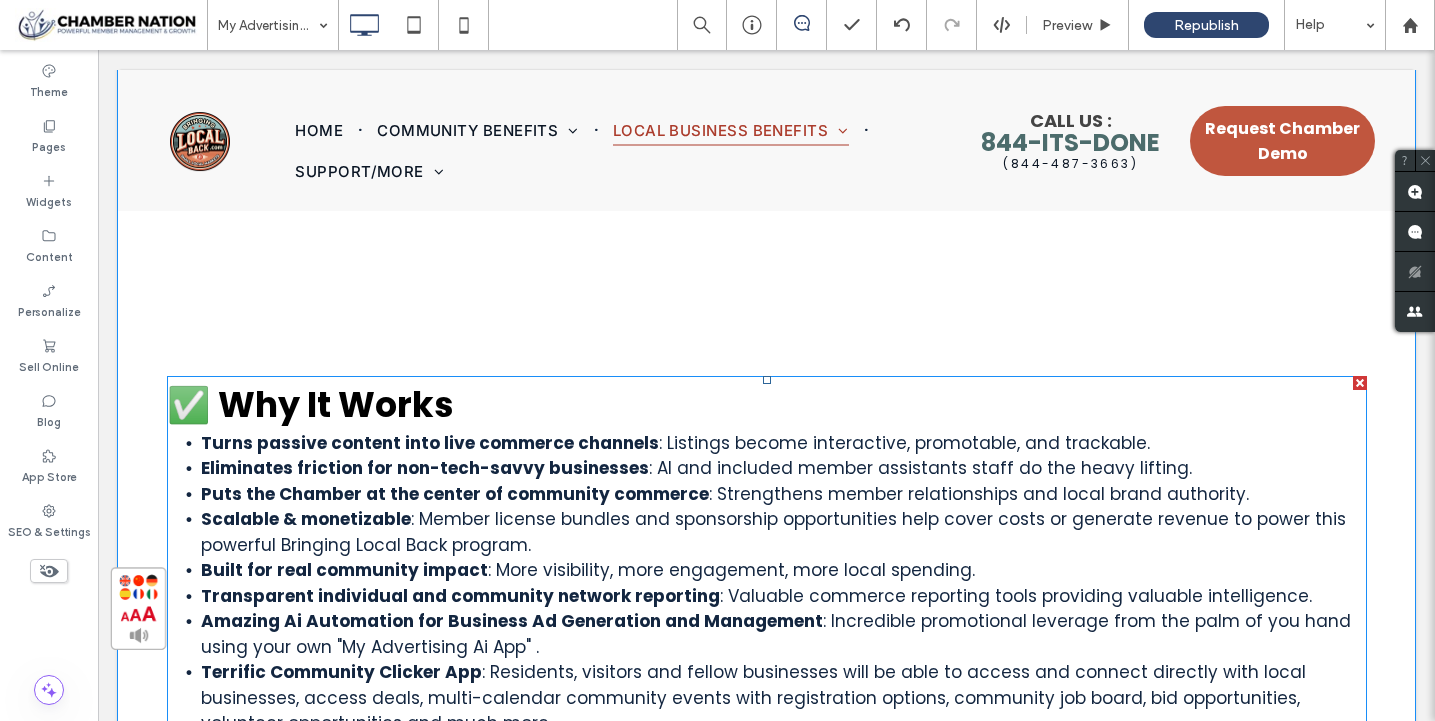 click on "✅ Why It Works" at bounding box center [310, 404] 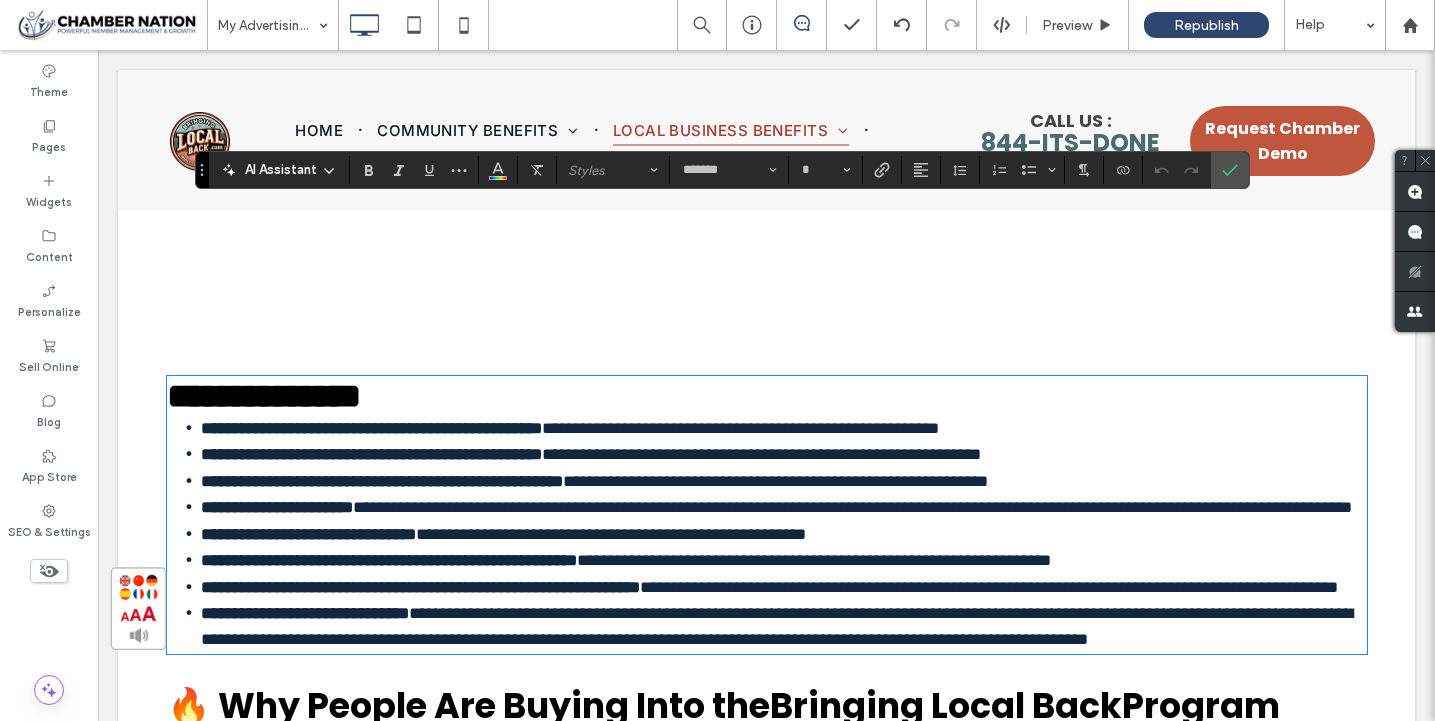 scroll, scrollTop: 1608, scrollLeft: 0, axis: vertical 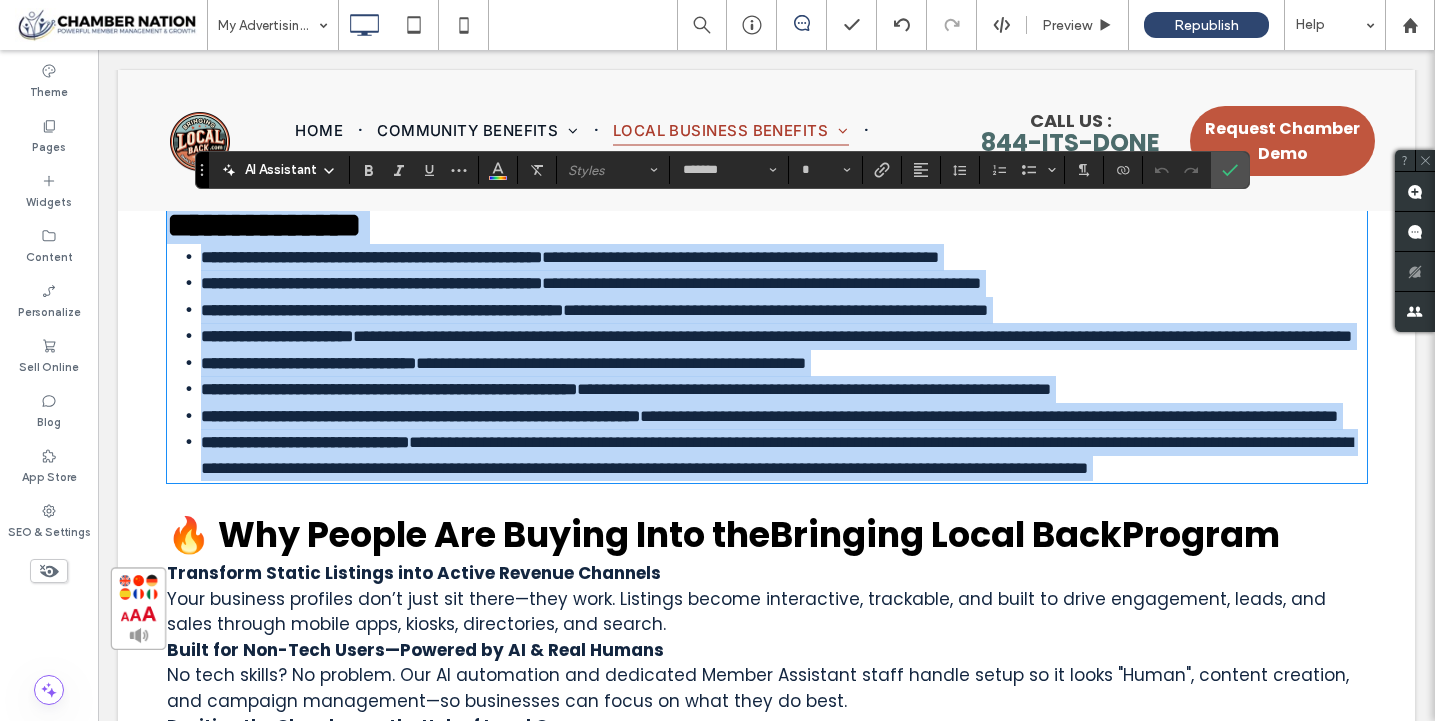 click on "**********" at bounding box center [308, 363] 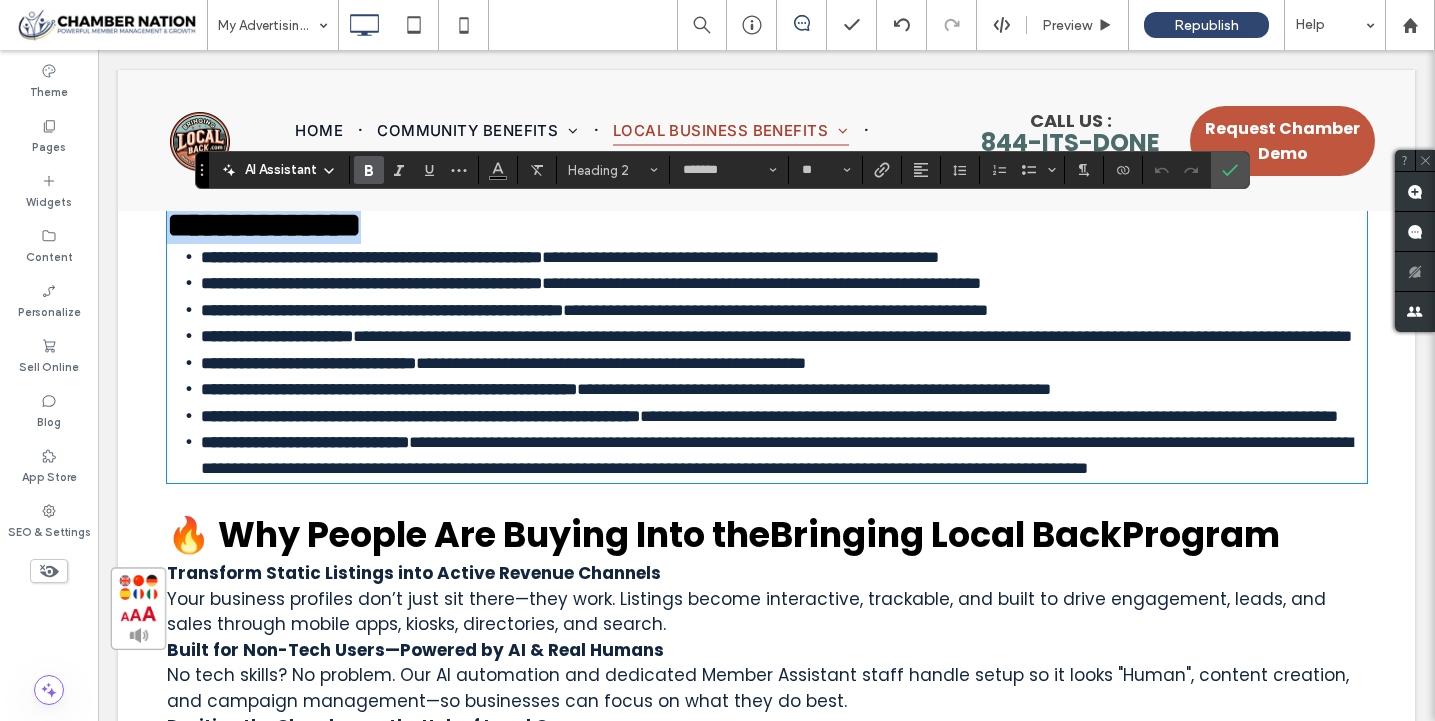 drag, startPoint x: 450, startPoint y: 230, endPoint x: 155, endPoint y: 222, distance: 295.10846 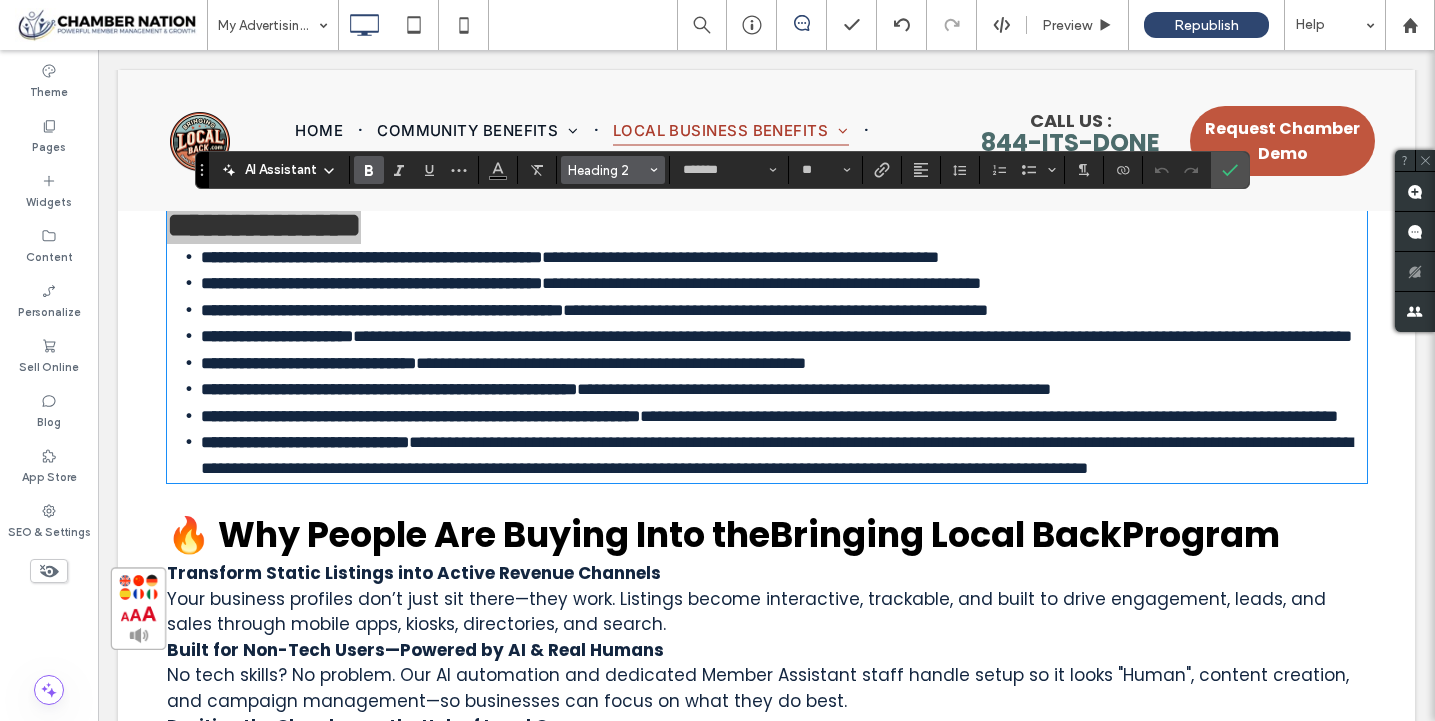 click on "Heading 2" at bounding box center (607, 170) 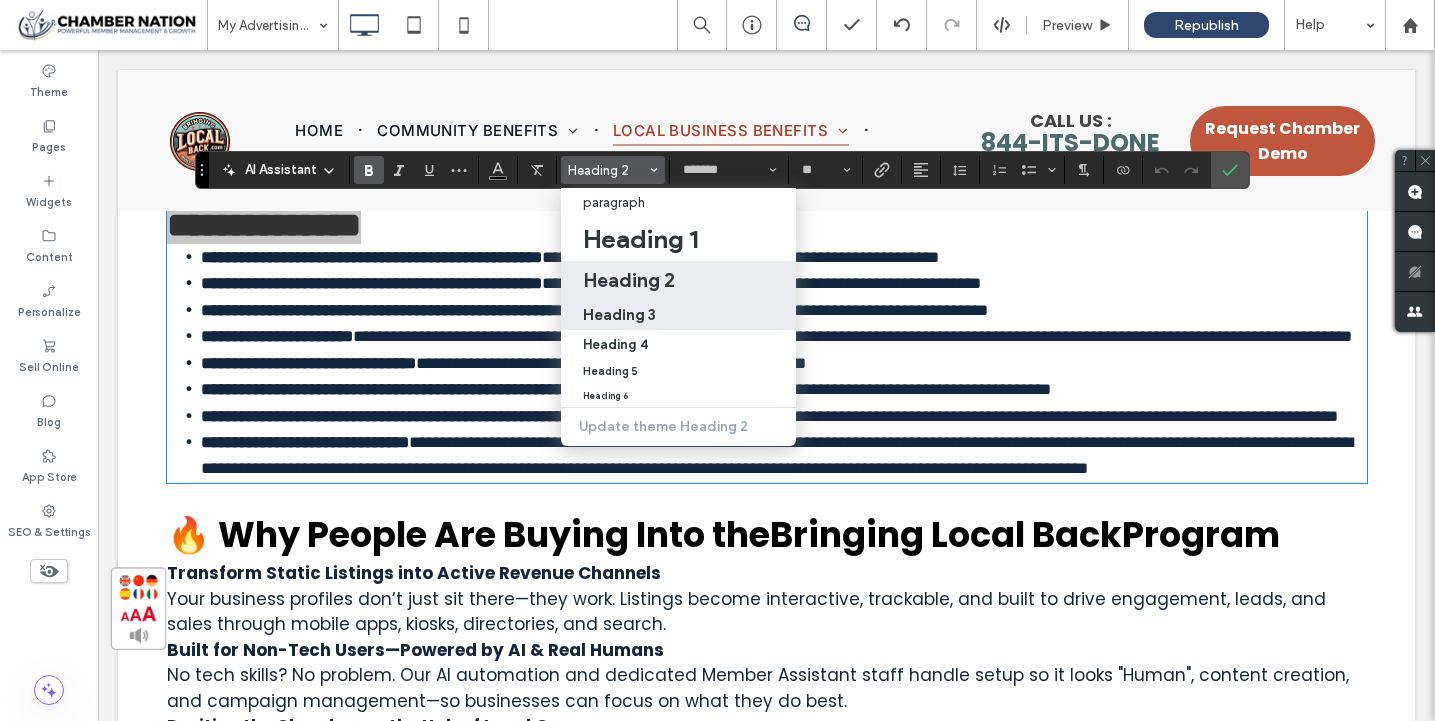 click on "Heading 3" at bounding box center [619, 314] 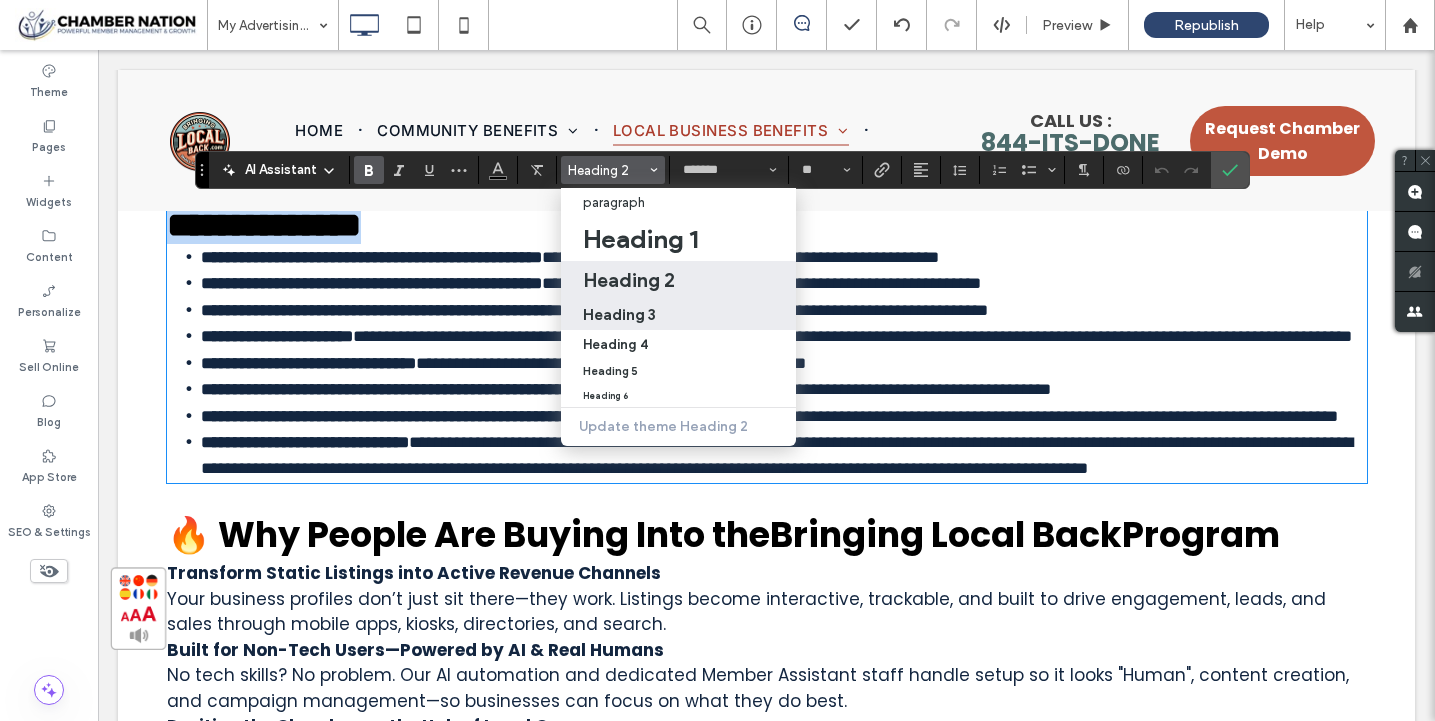type on "**" 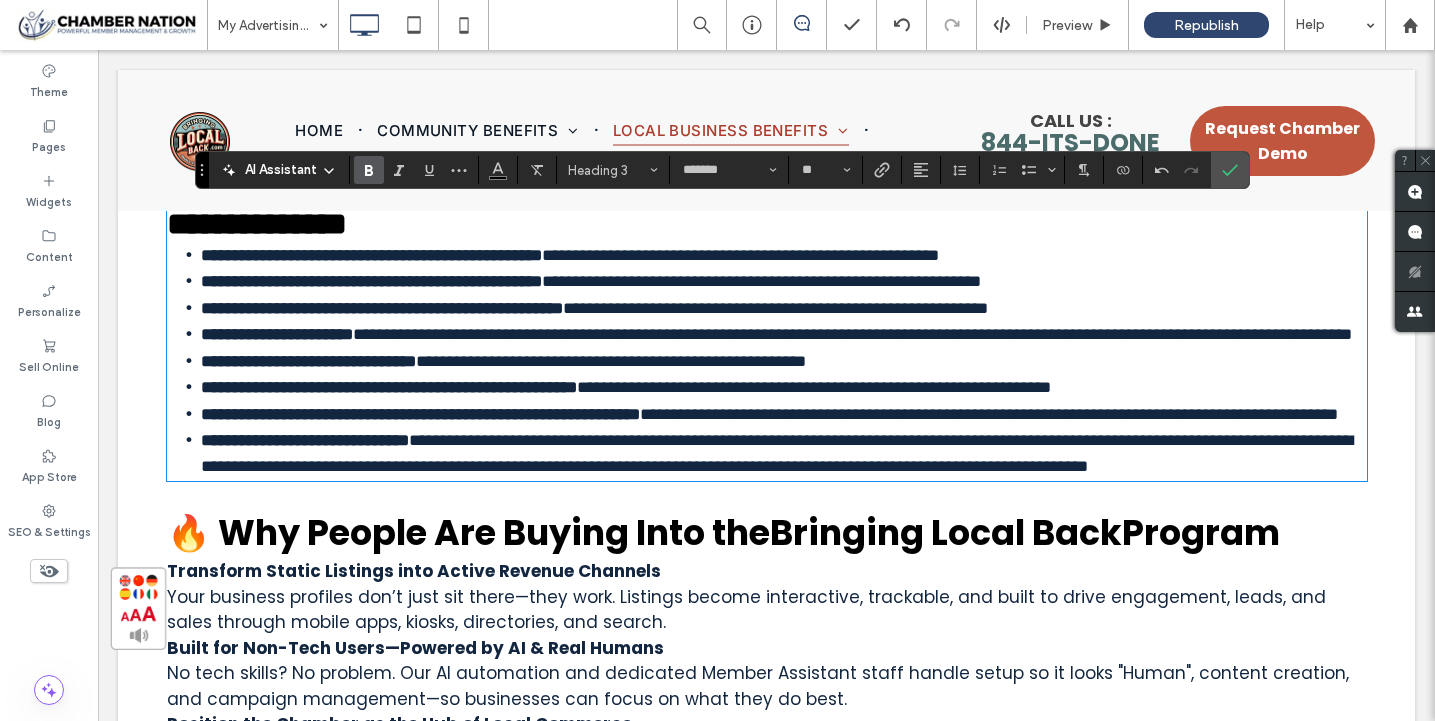 click on "🔥 Why People Are Buying Into the" at bounding box center [468, 532] 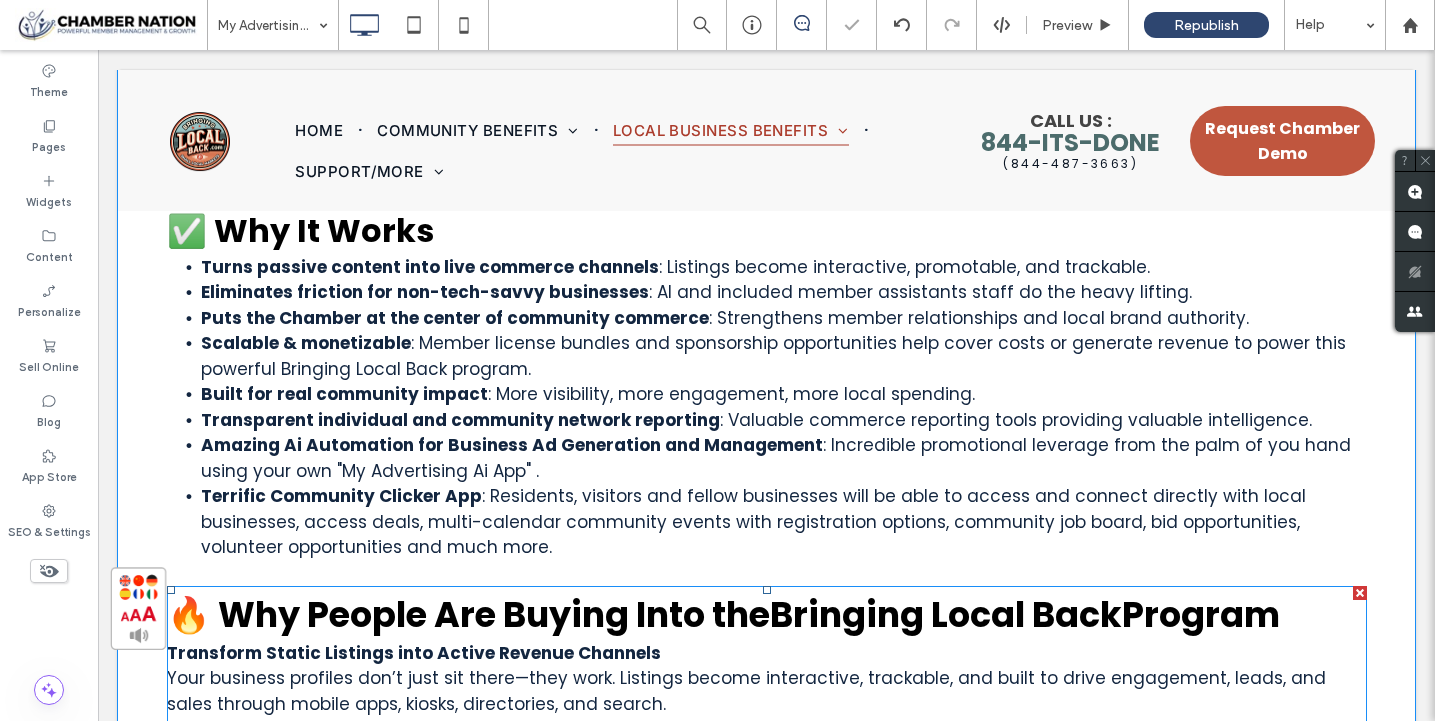 click on "🔥 Why People Are Buying Into the" at bounding box center [468, 614] 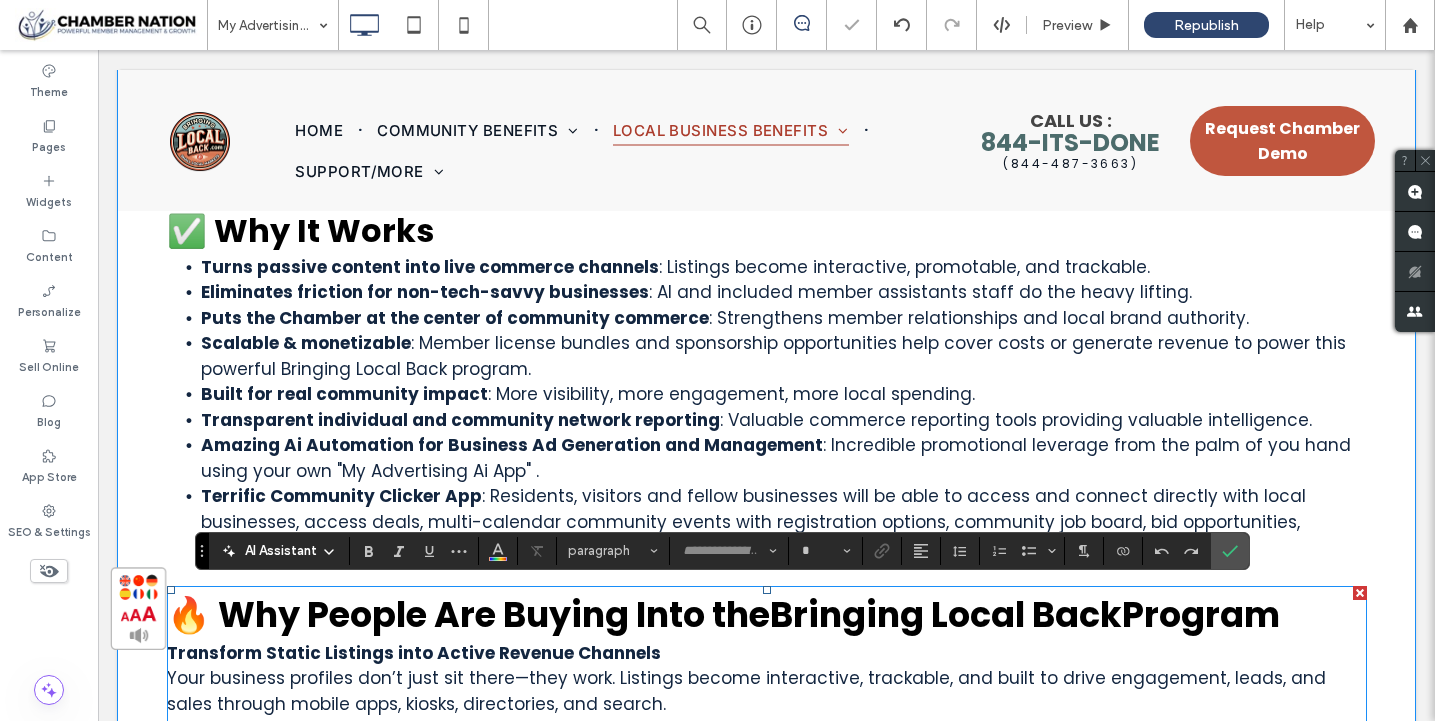 type on "*******" 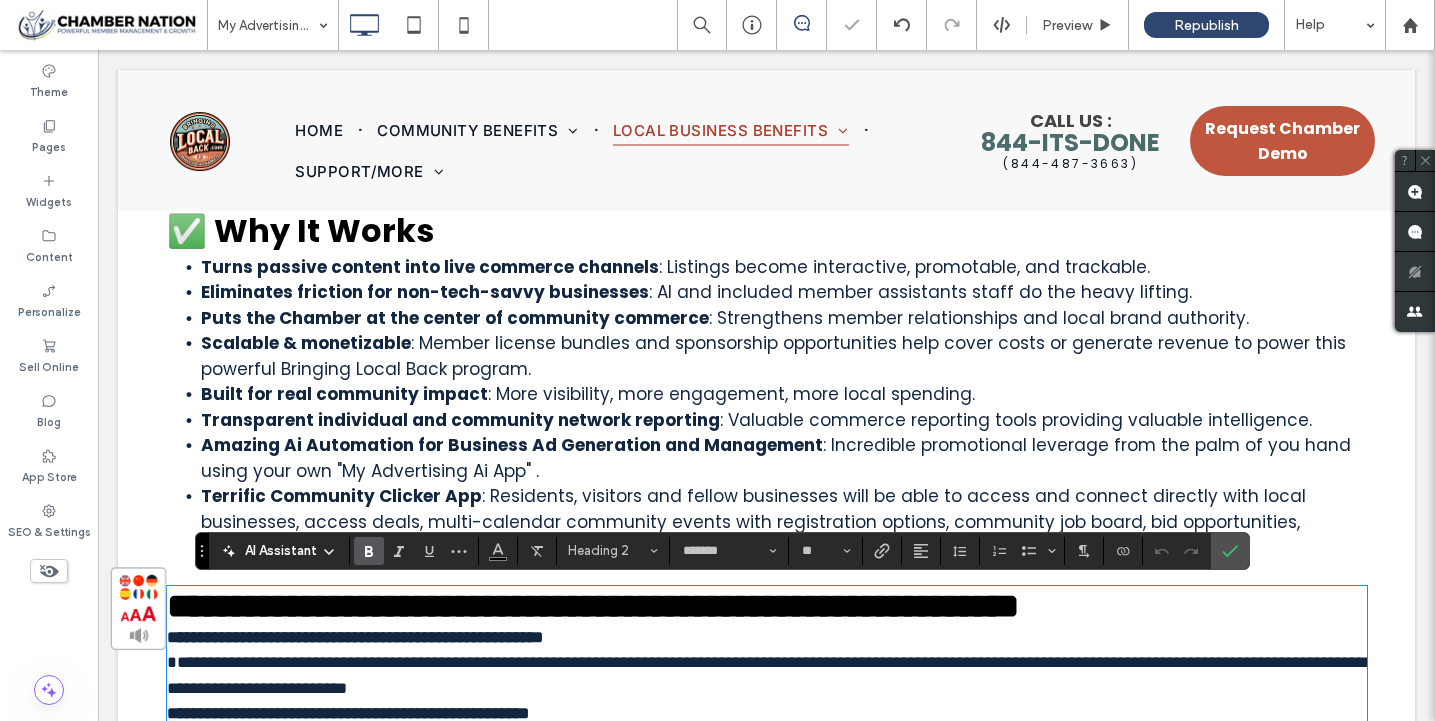 click on "**********" at bounding box center (404, 606) 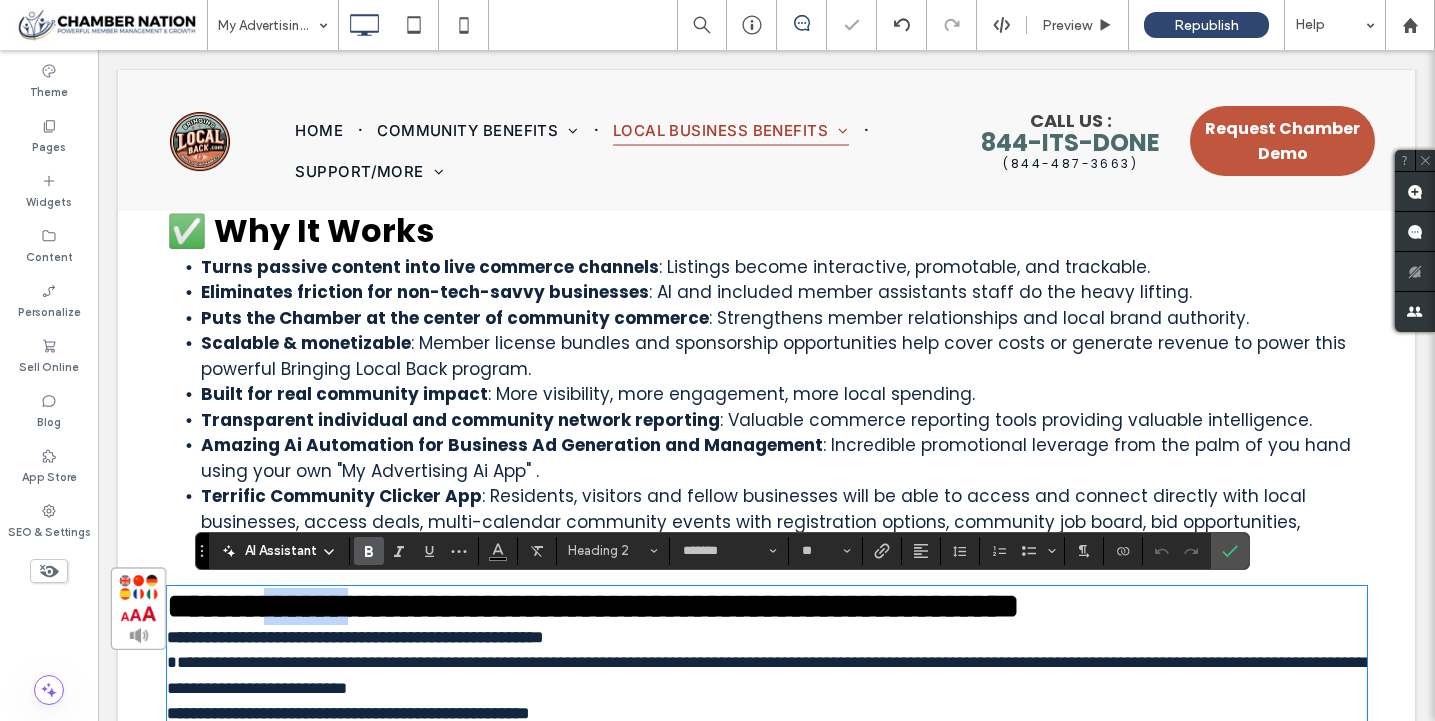 click on "**********" at bounding box center (404, 606) 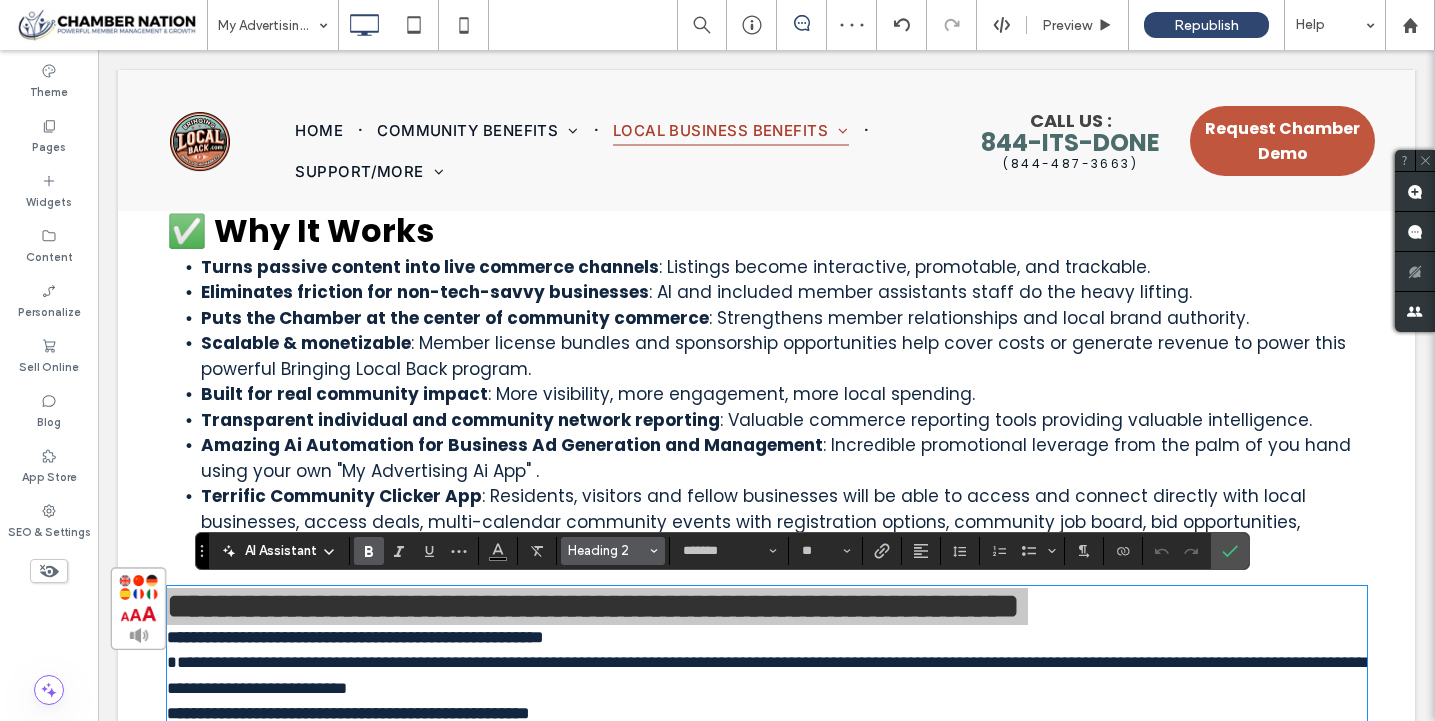 click on "Heading 2" at bounding box center (607, 550) 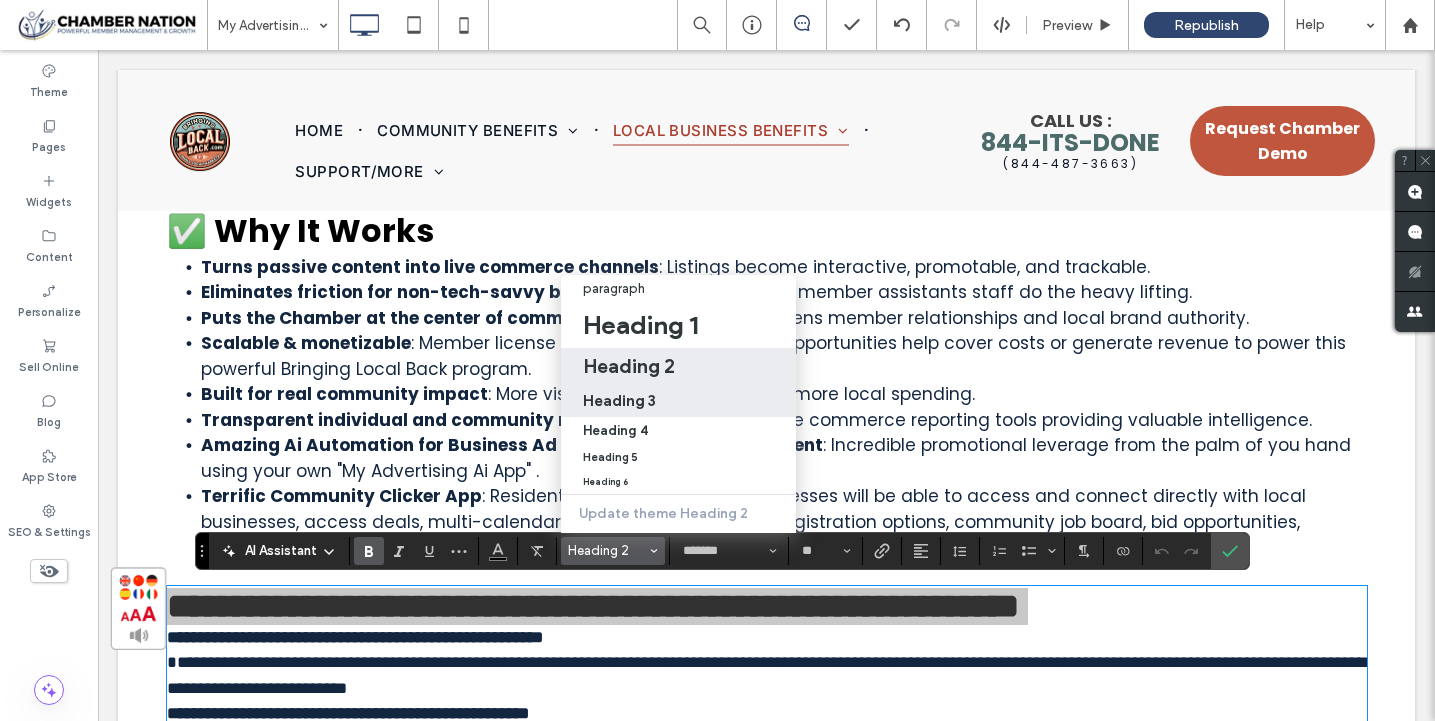 click on "Heading 3" at bounding box center (619, 400) 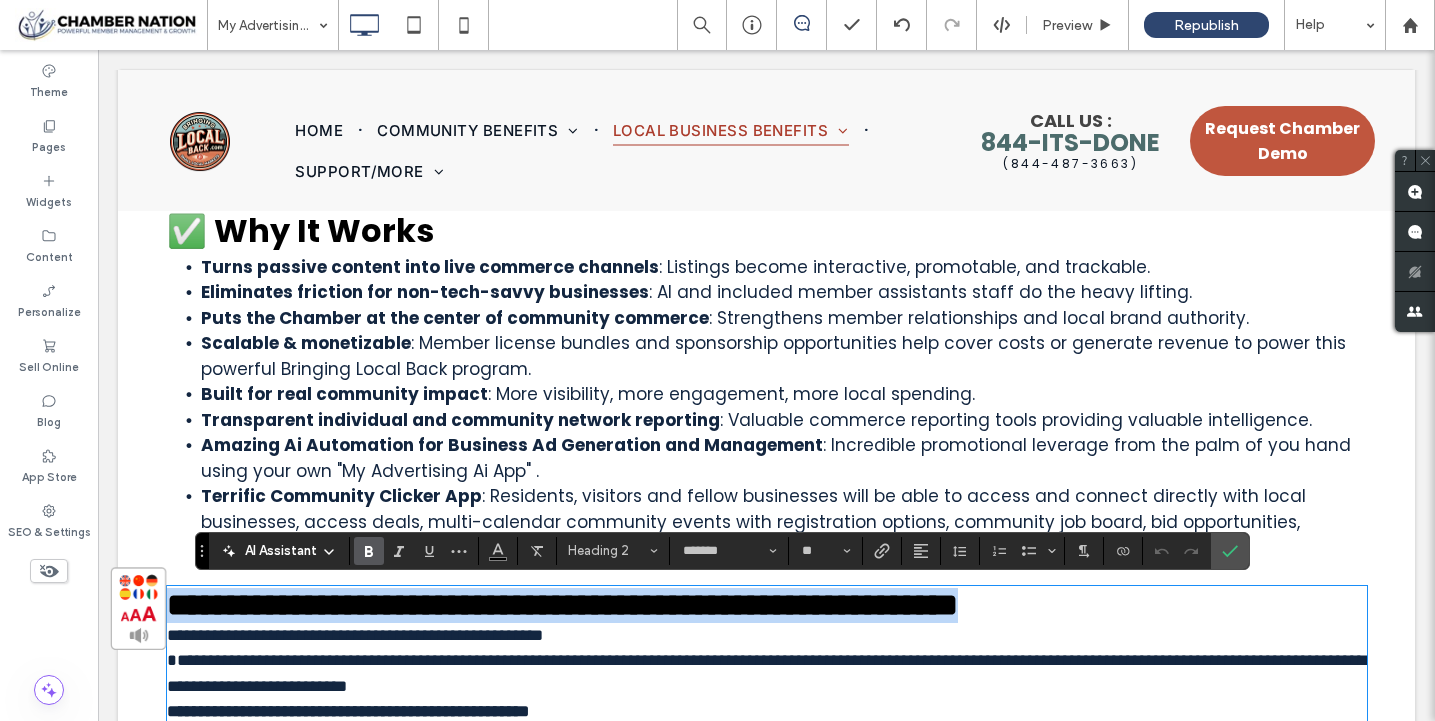 type on "**" 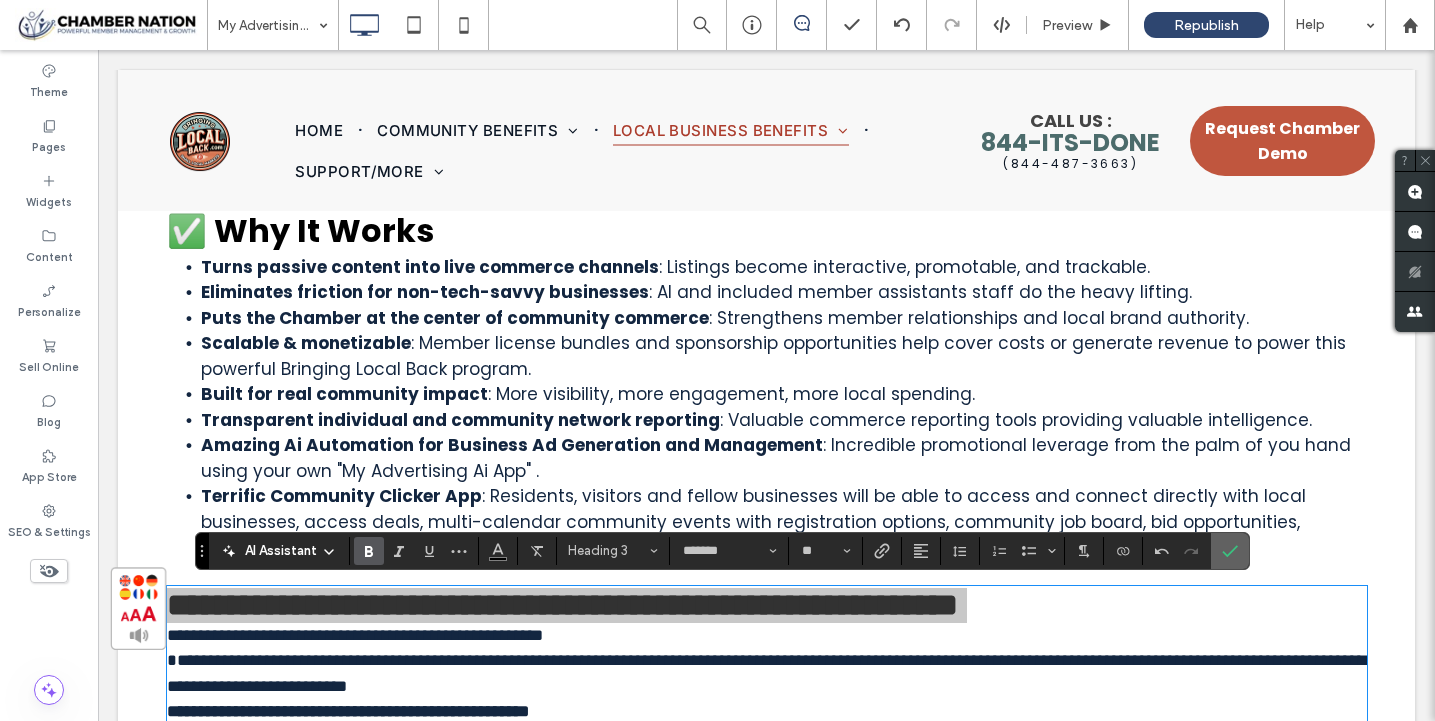 click 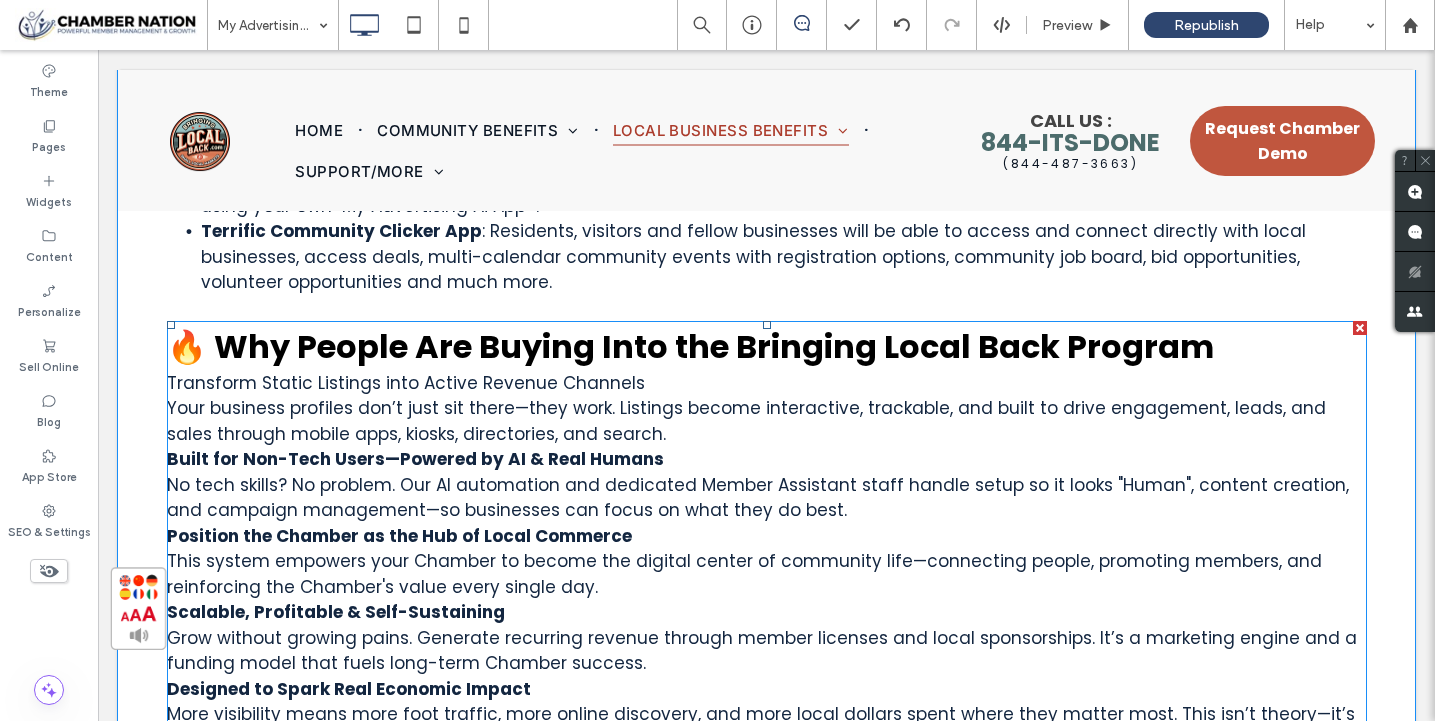 scroll, scrollTop: 1873, scrollLeft: 0, axis: vertical 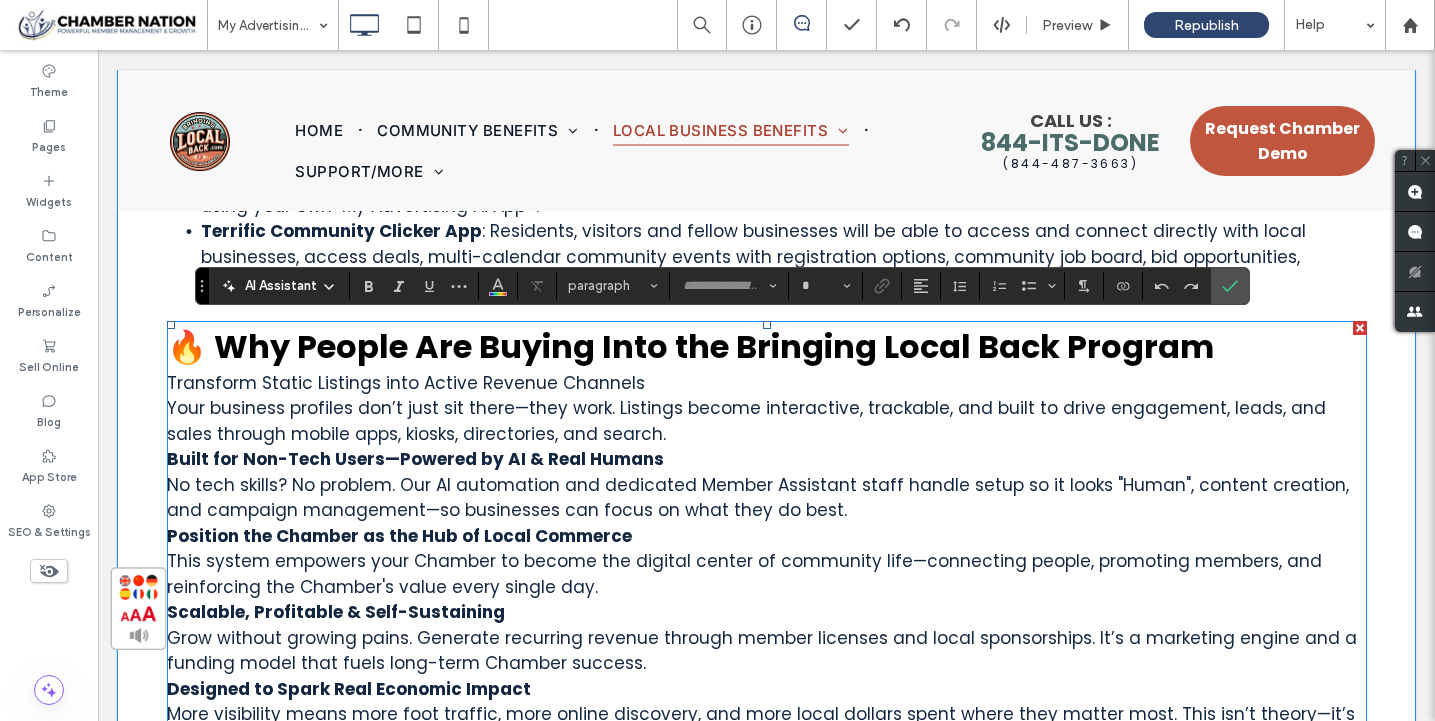 type on "*******" 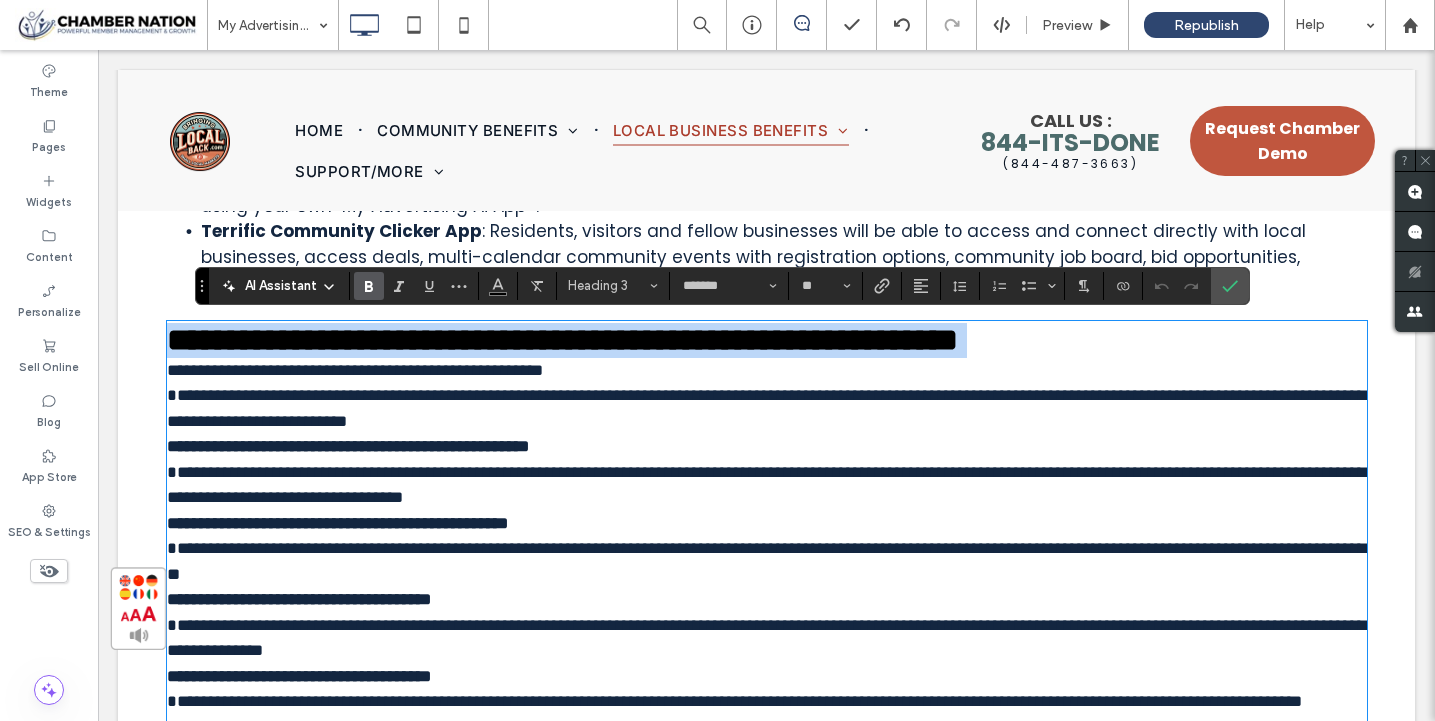 type on "**" 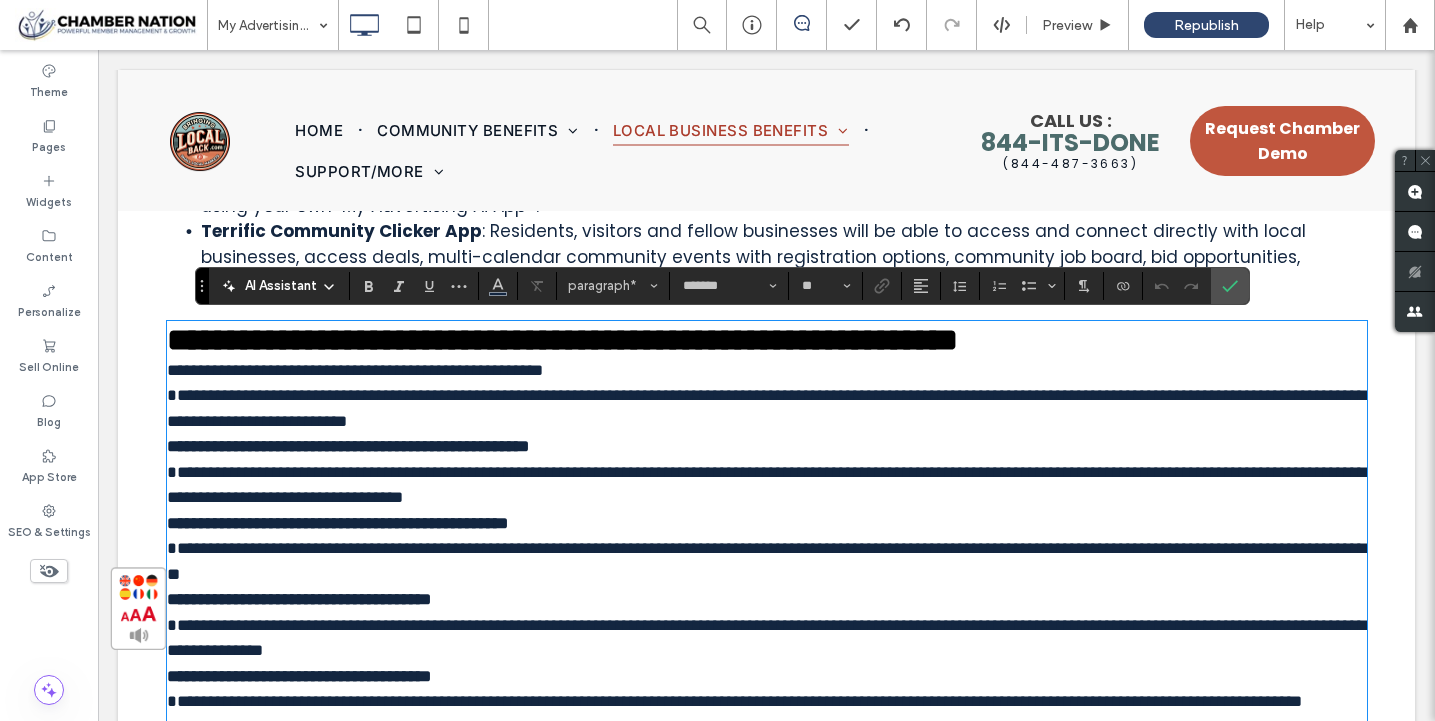 click on "**********" at bounding box center (355, 370) 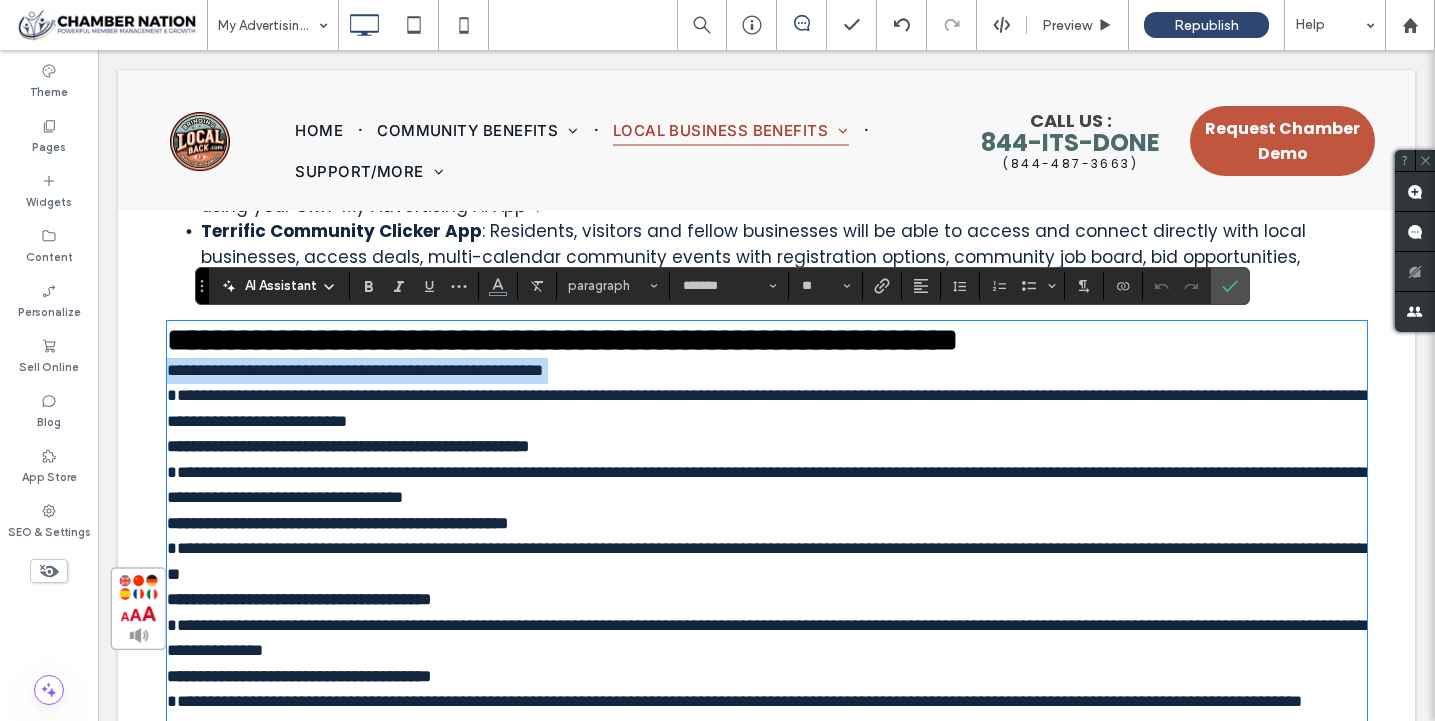 click on "**********" at bounding box center [355, 370] 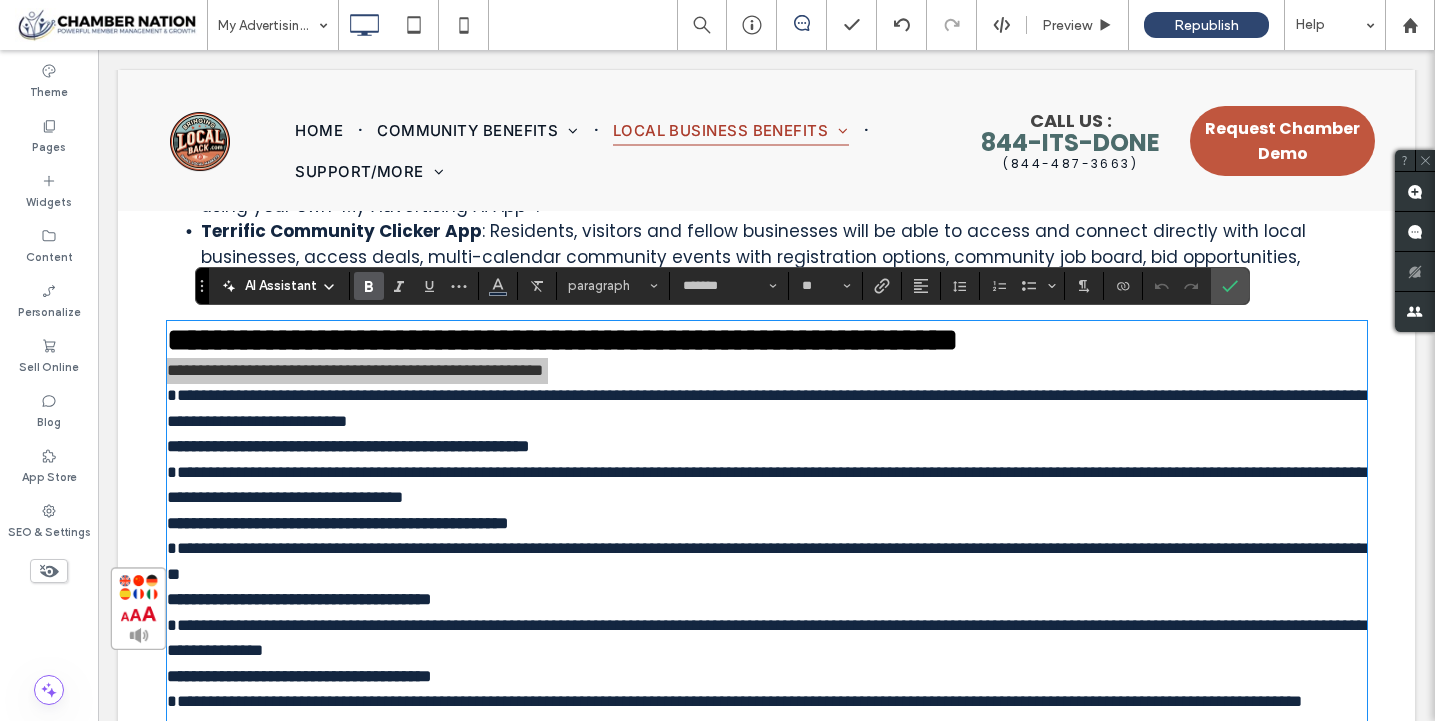 click 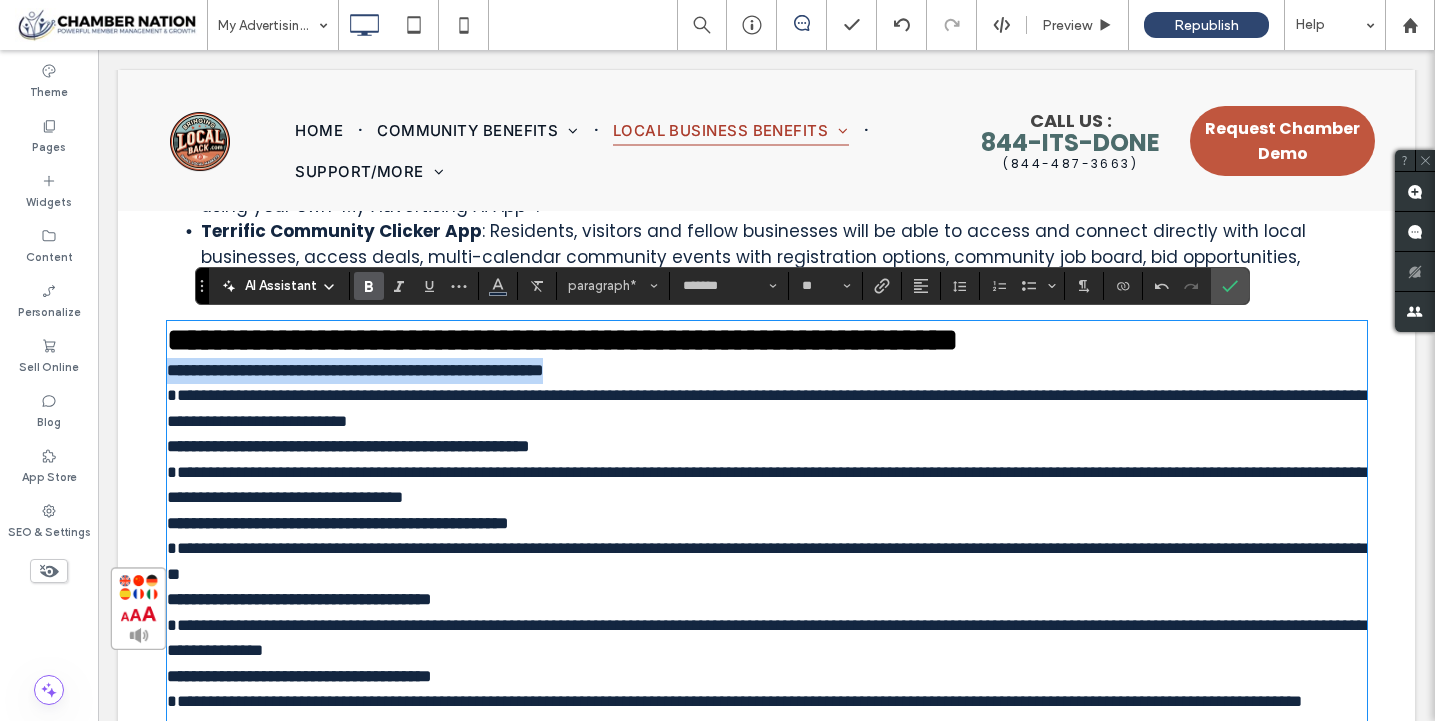 click on "**********" at bounding box center (767, 549) 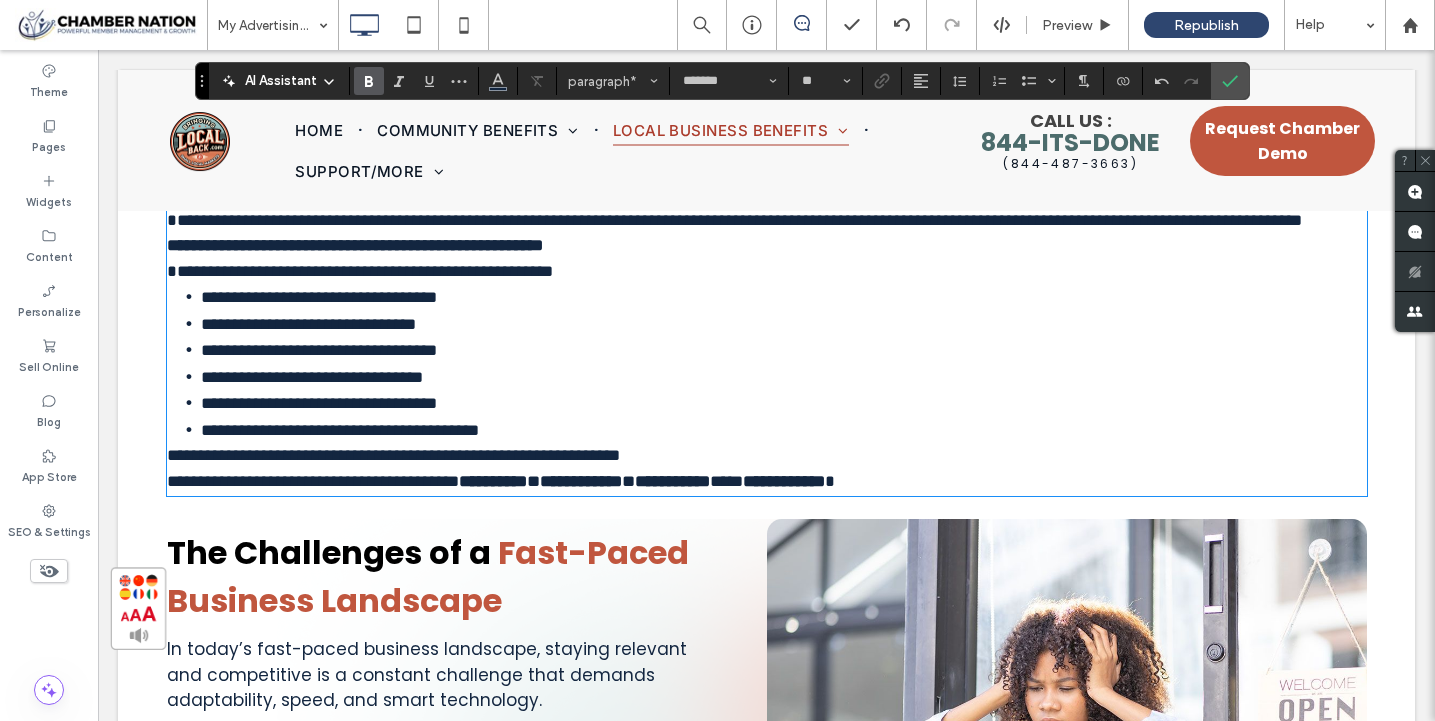 scroll, scrollTop: 2485, scrollLeft: 0, axis: vertical 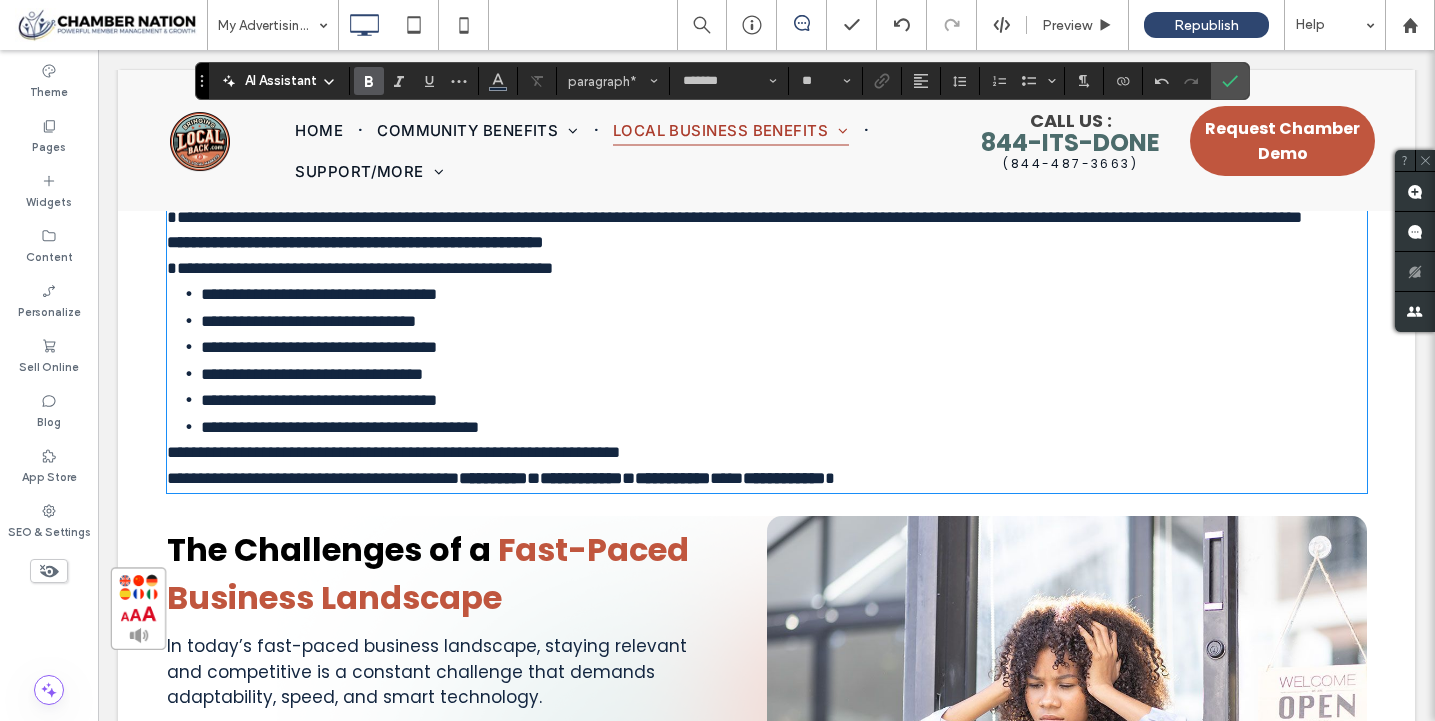 click on "**********" at bounding box center (319, 347) 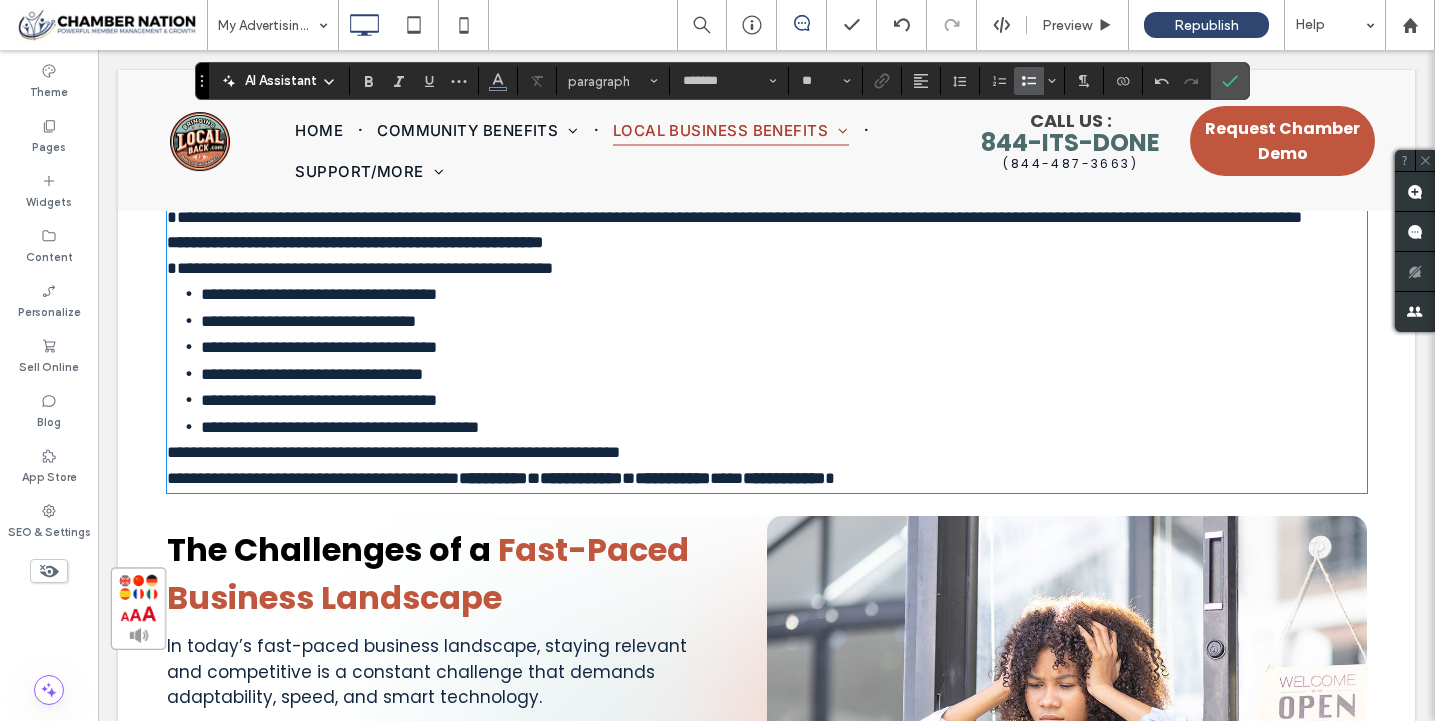 type 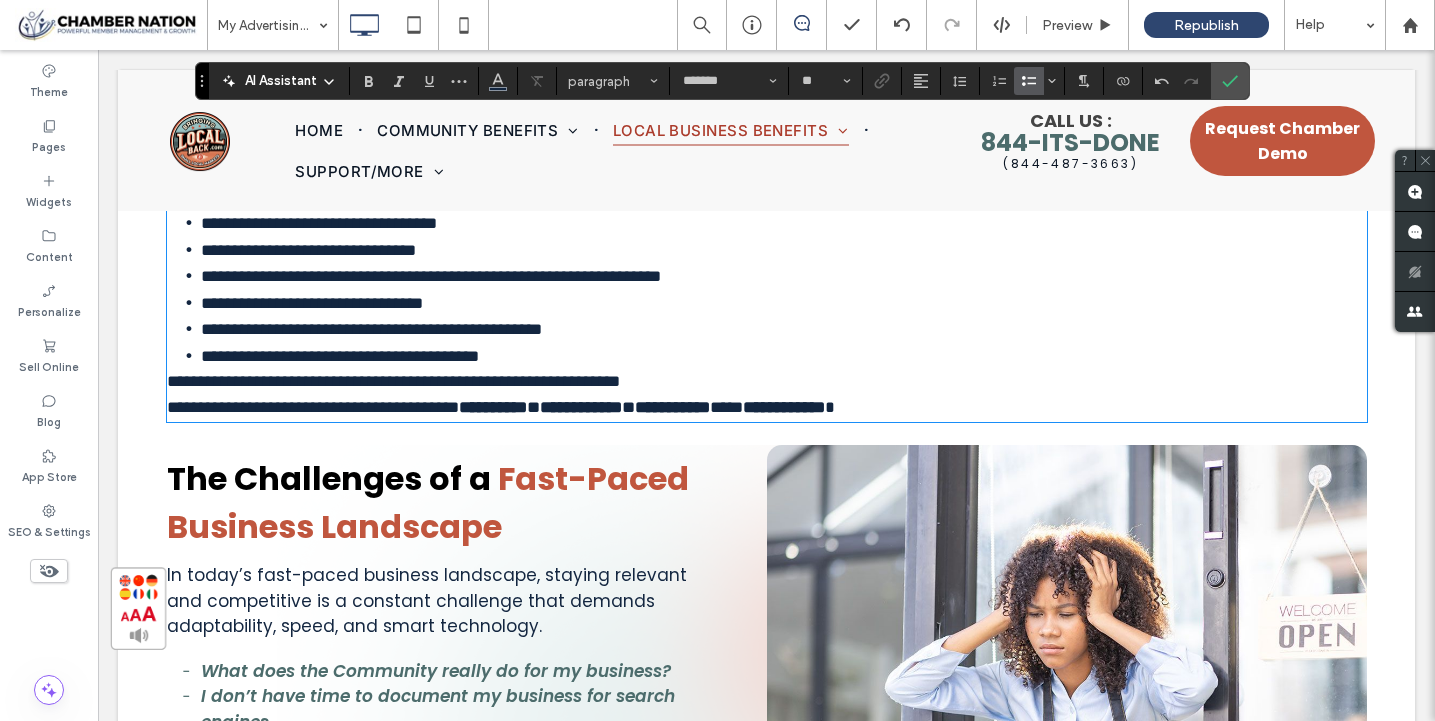 scroll, scrollTop: 2561, scrollLeft: 0, axis: vertical 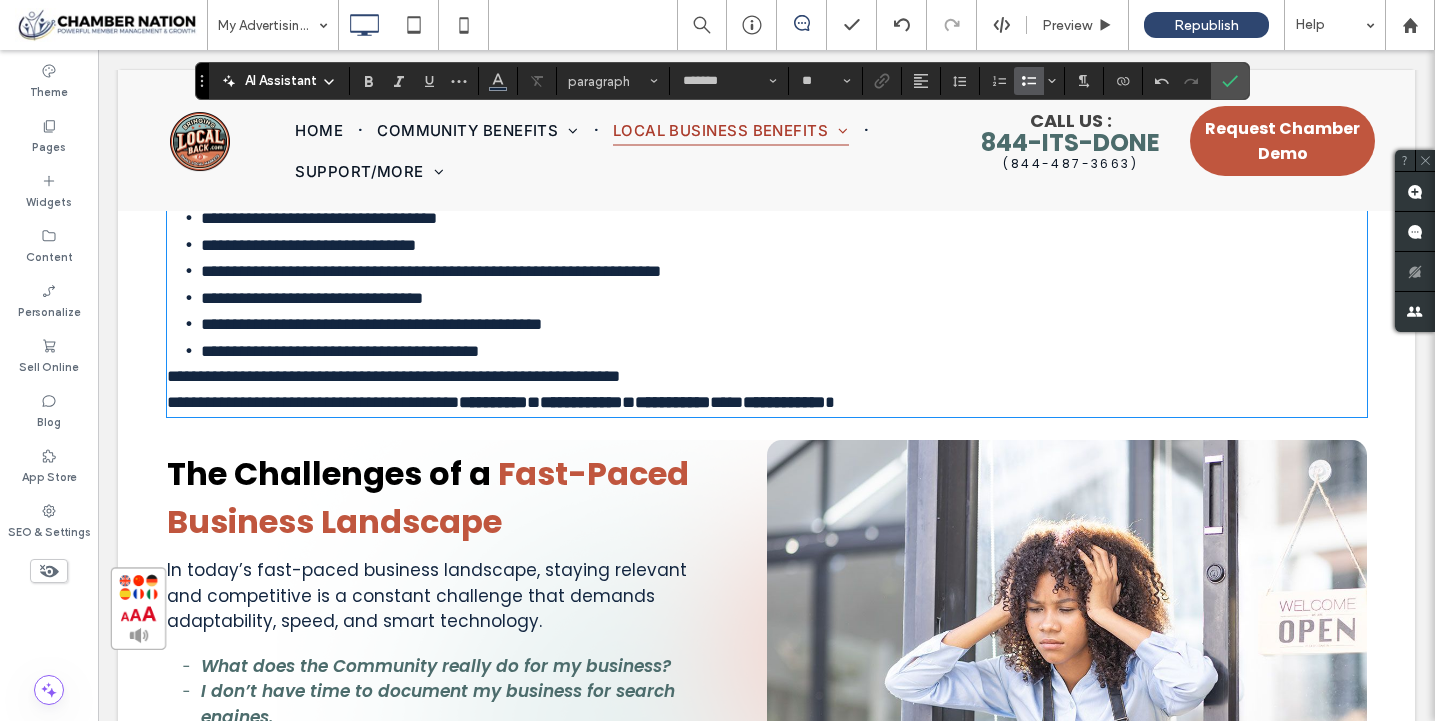 click on "**********" at bounding box center [784, 351] 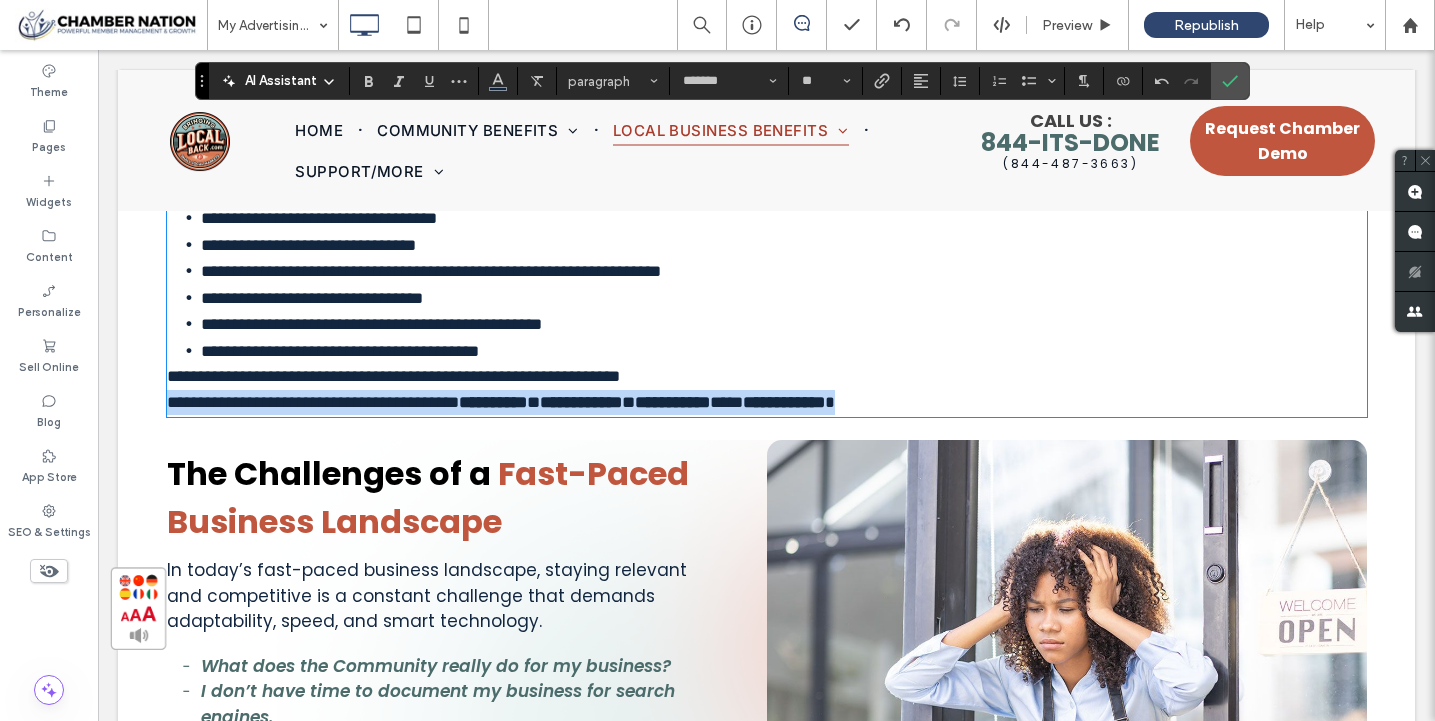 drag, startPoint x: 974, startPoint y: 459, endPoint x: 170, endPoint y: 462, distance: 804.0056 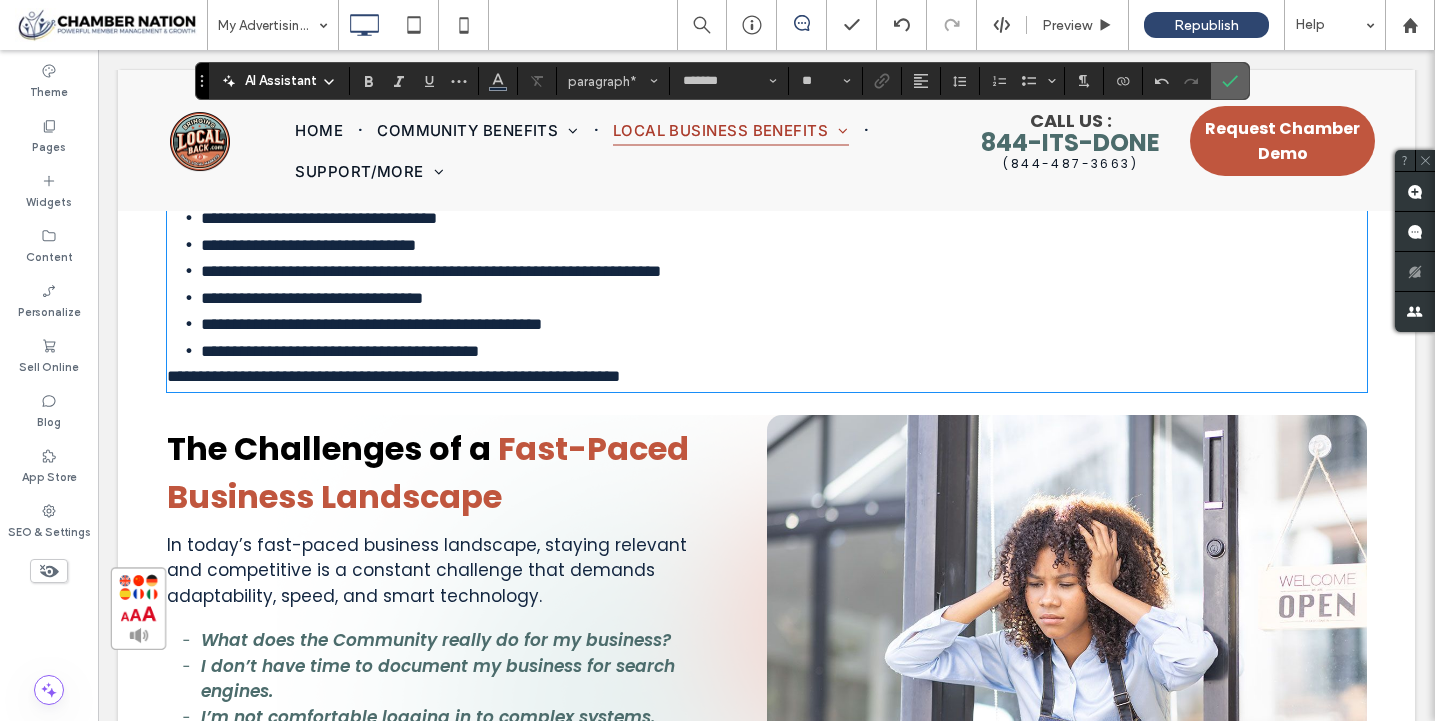 click 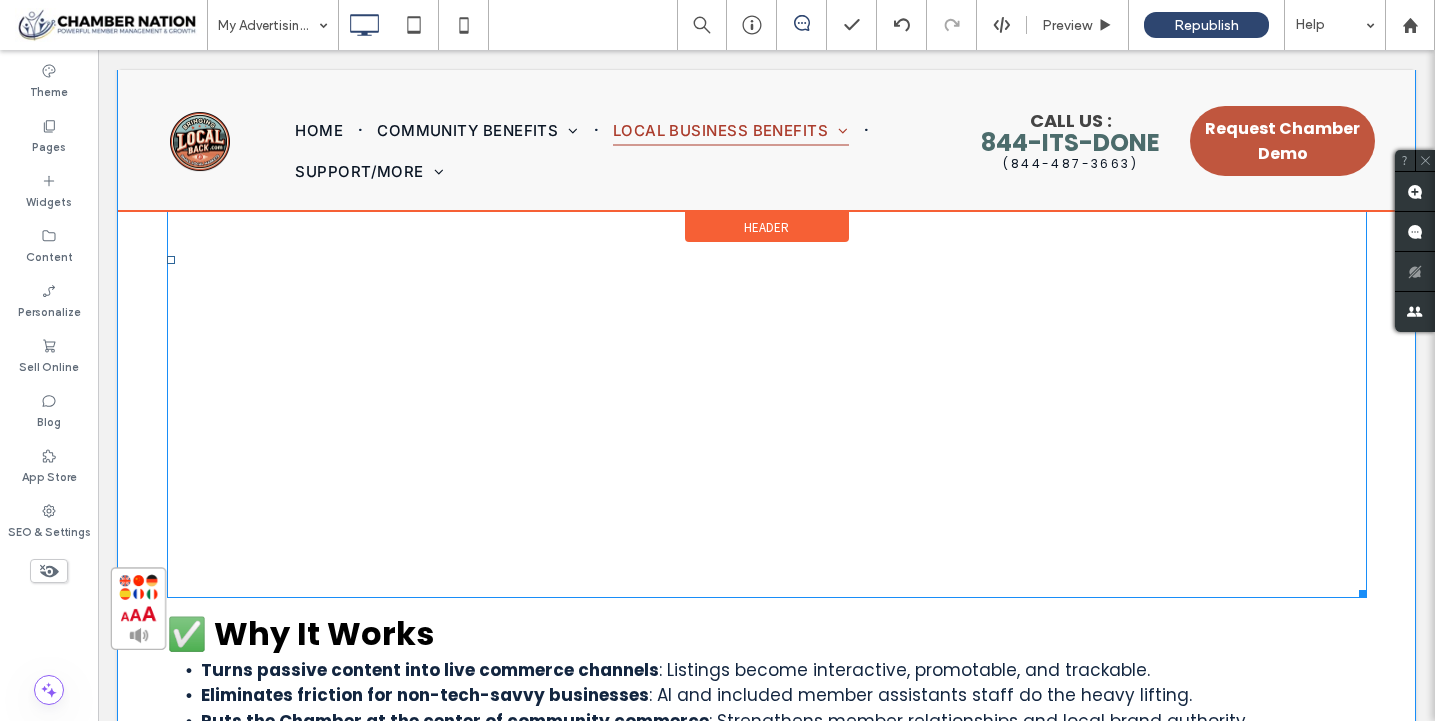 scroll, scrollTop: 1209, scrollLeft: 0, axis: vertical 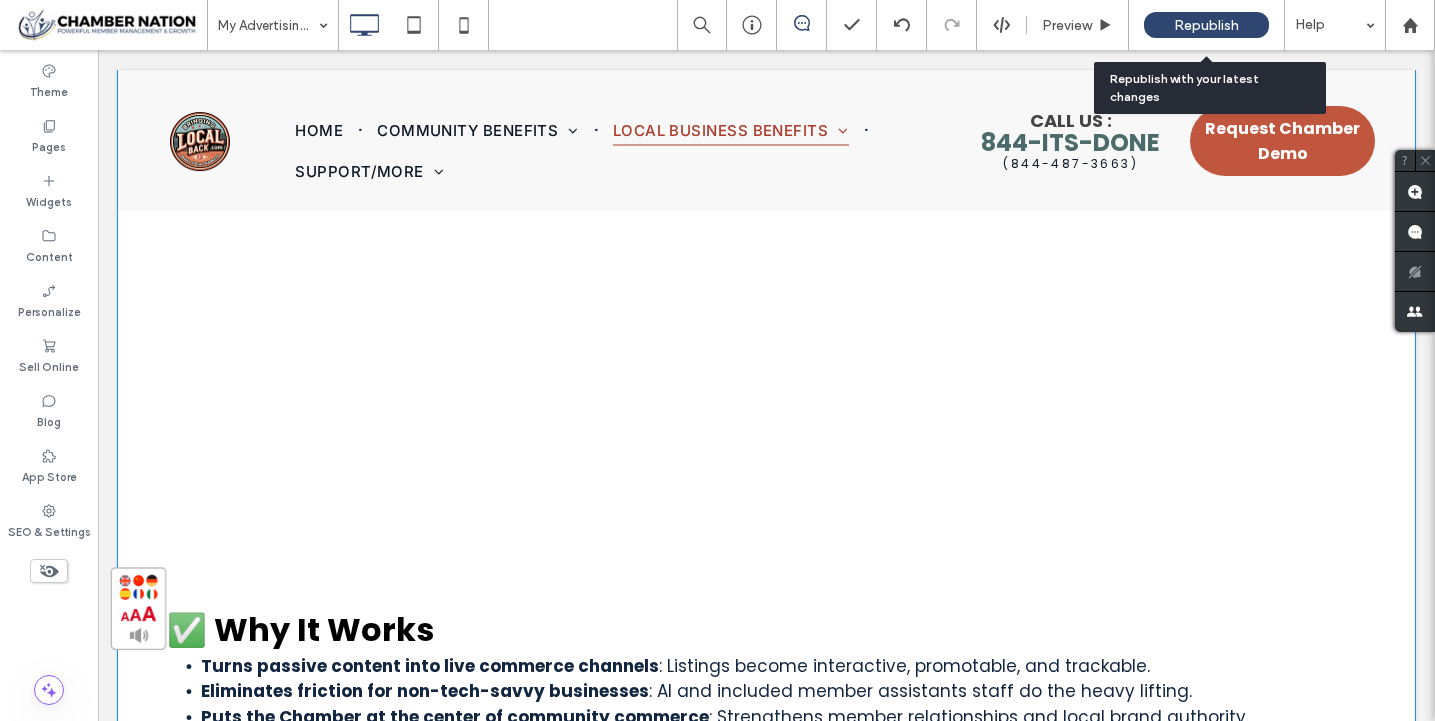 click on "Republish" at bounding box center (1206, 25) 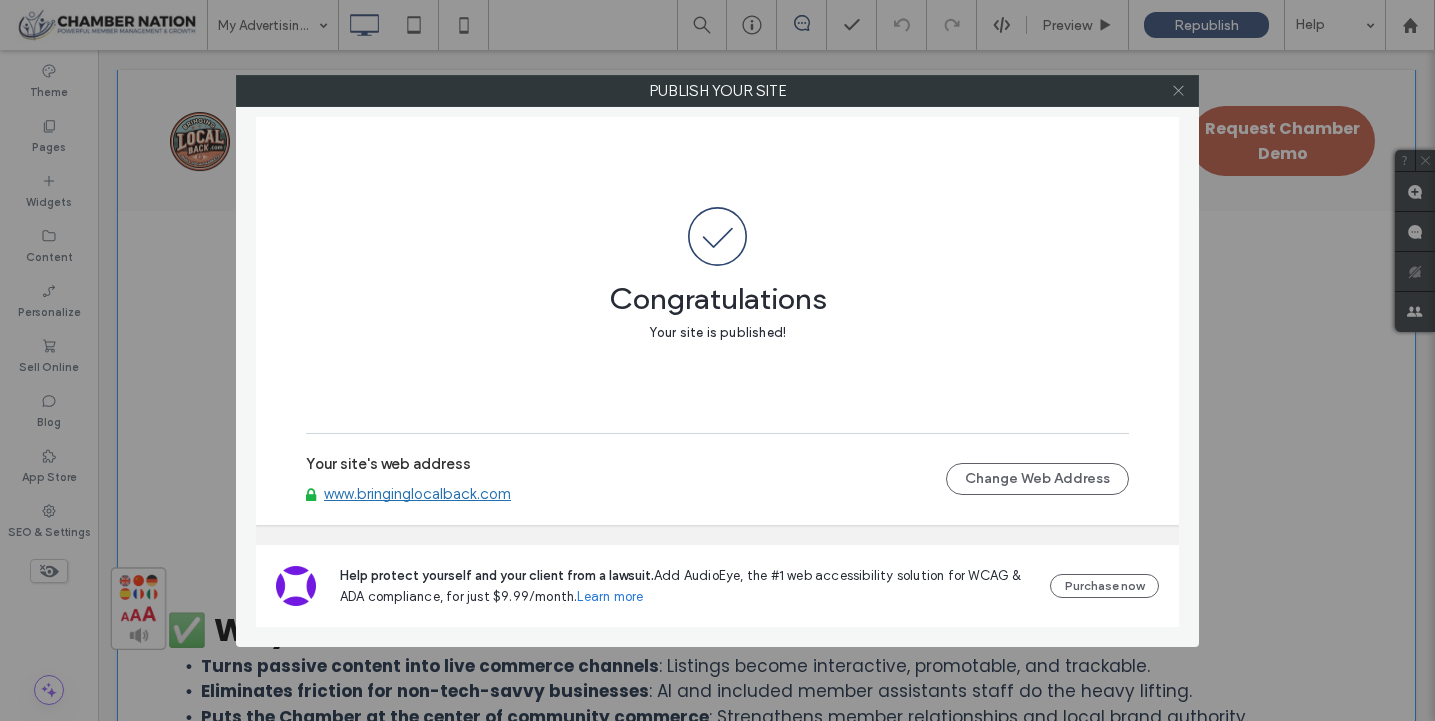 click 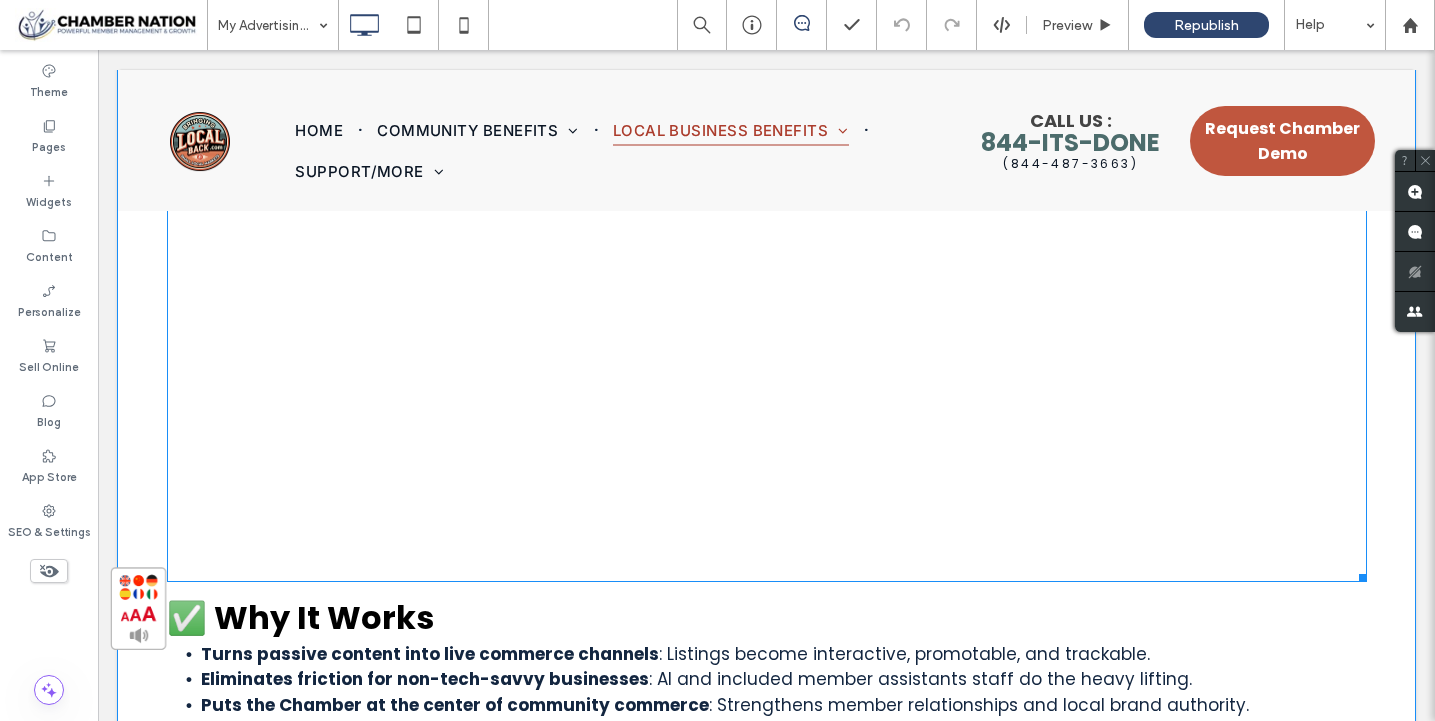 scroll, scrollTop: 1227, scrollLeft: 0, axis: vertical 